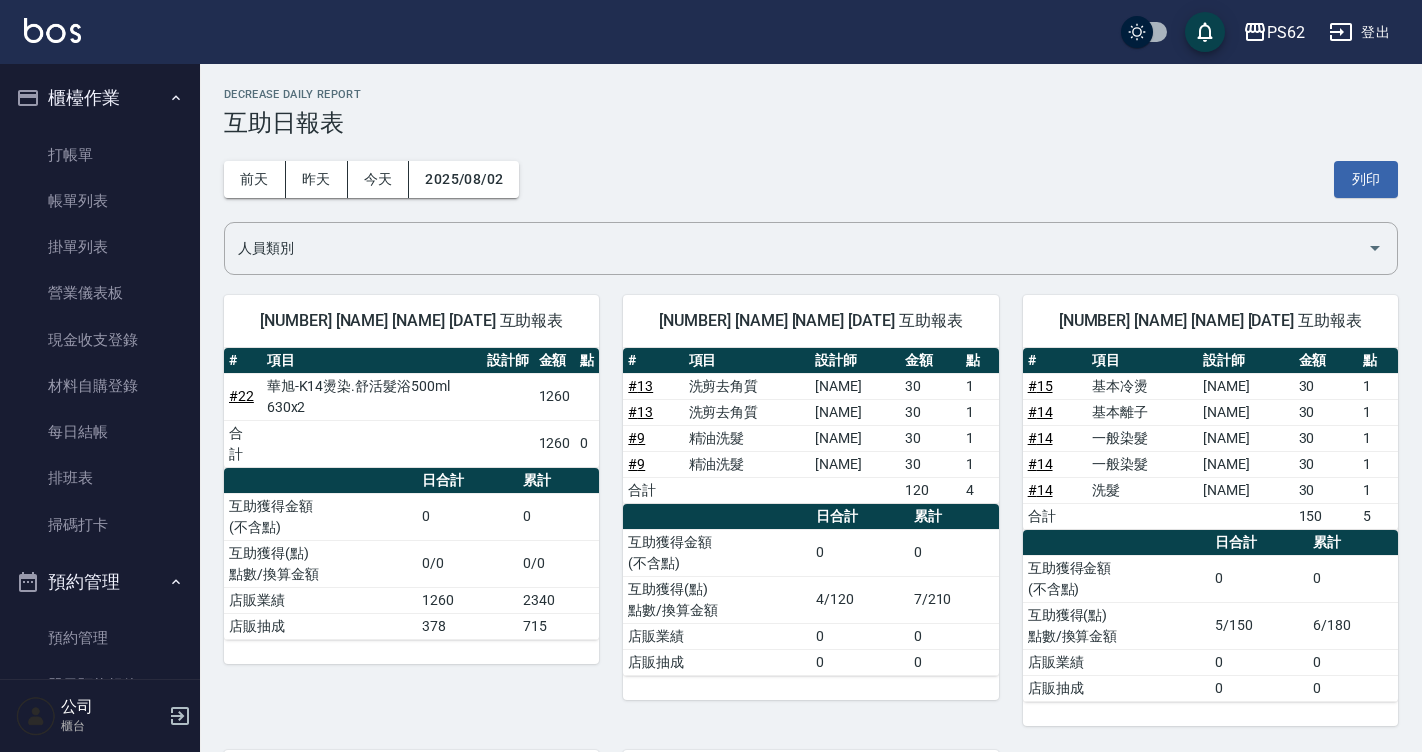 scroll, scrollTop: 0, scrollLeft: 0, axis: both 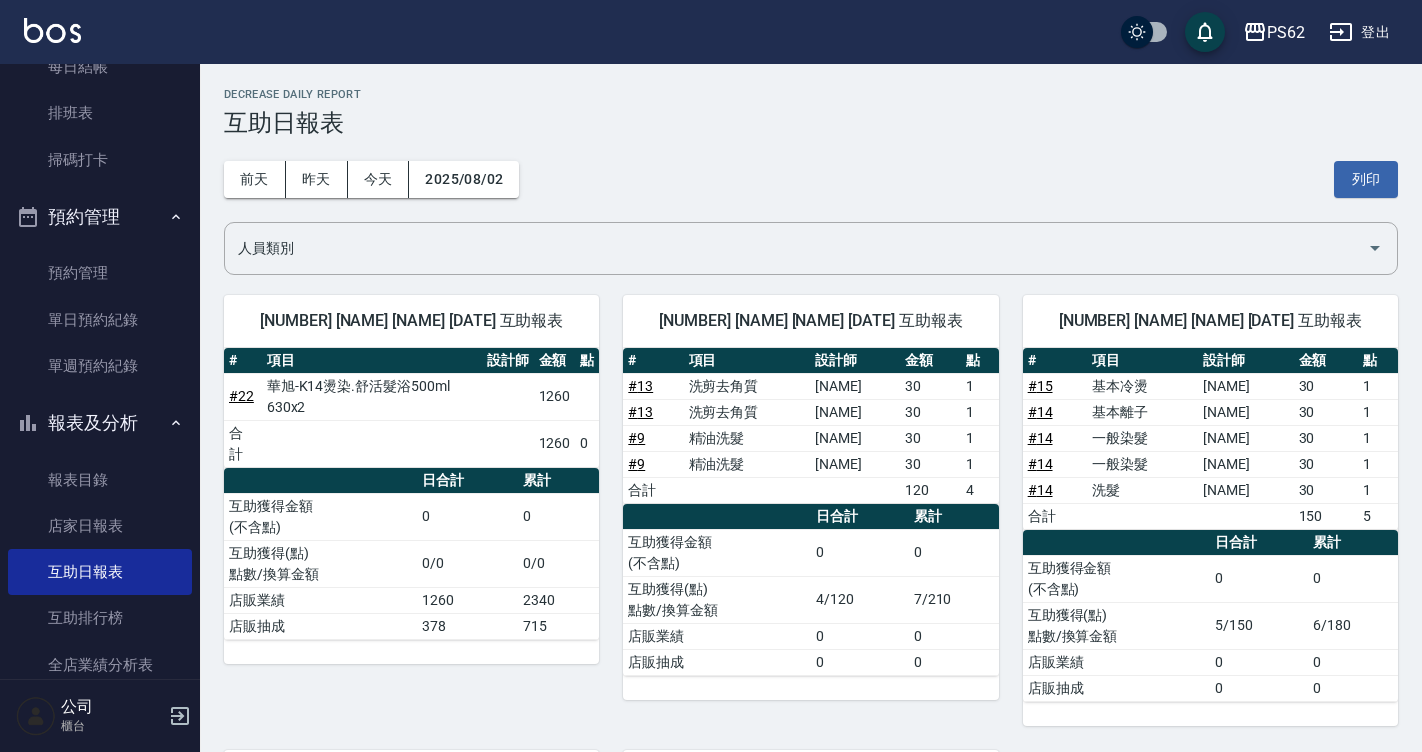 click on "前天 昨天 今天 [DATE] 列印" at bounding box center (811, 179) 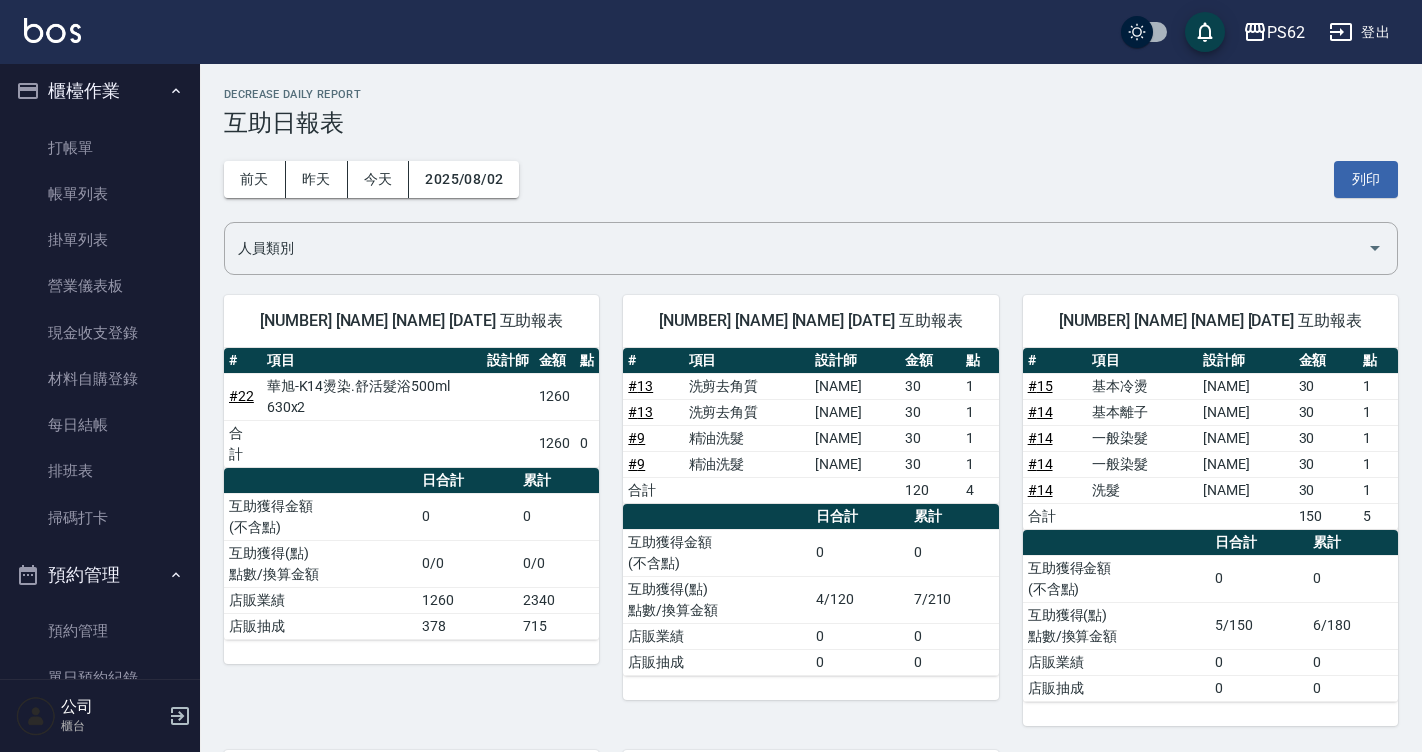 scroll, scrollTop: 0, scrollLeft: 0, axis: both 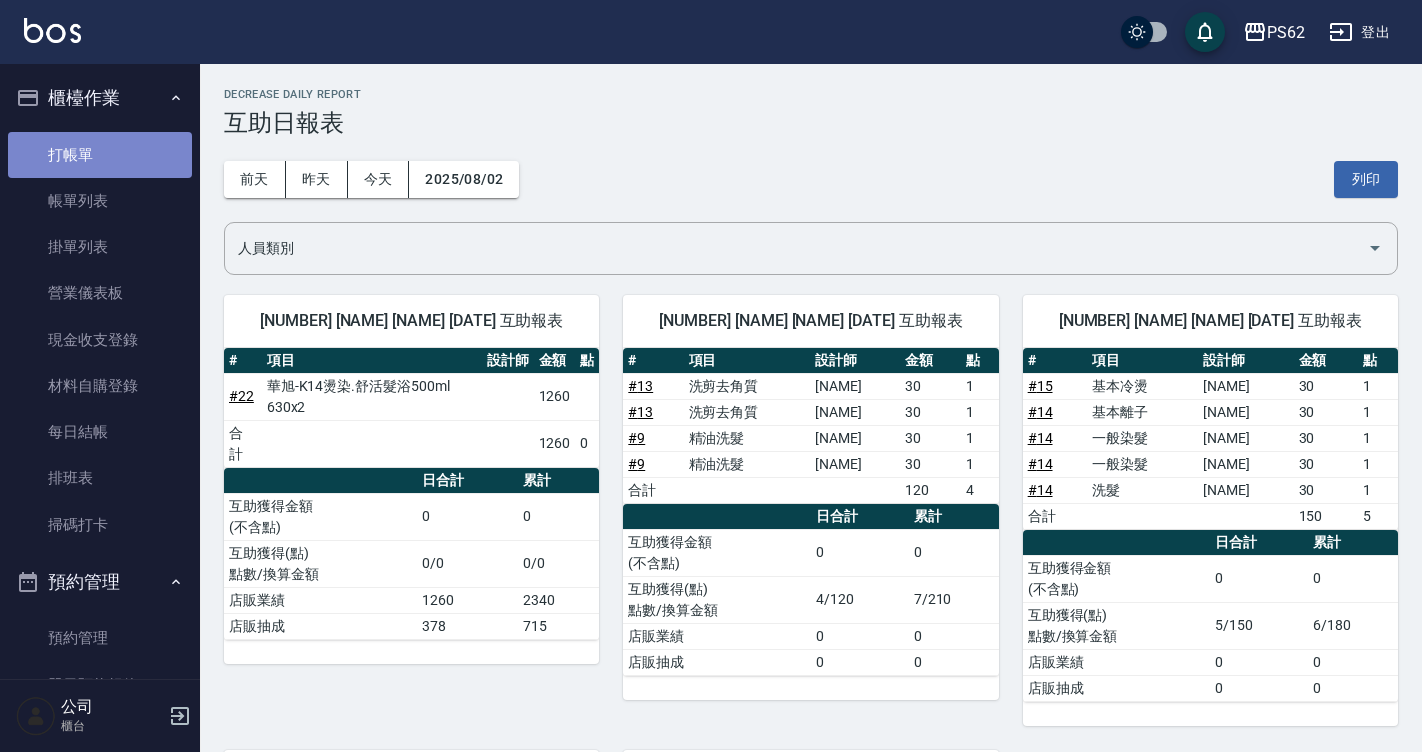click on "打帳單" at bounding box center [100, 155] 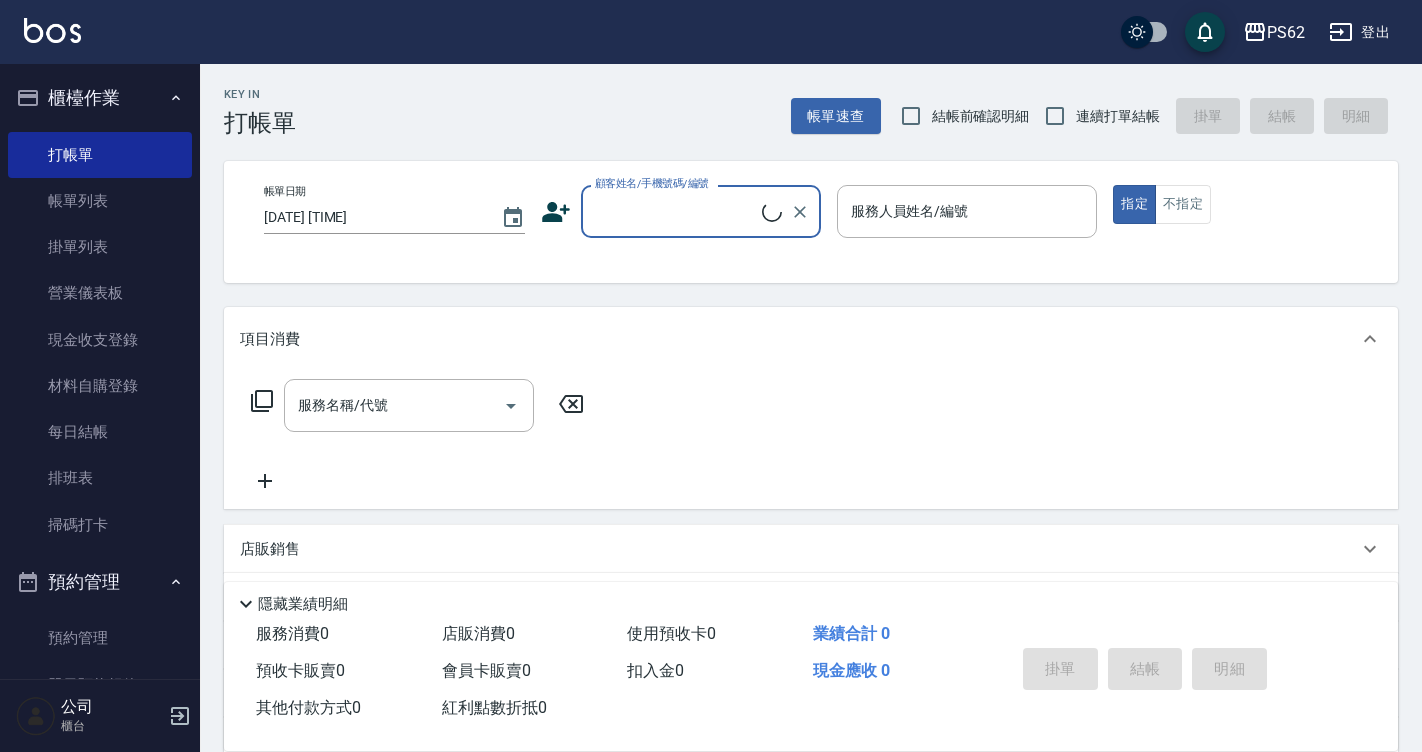 click on "顧客姓名/手機號碼/編號" at bounding box center [676, 211] 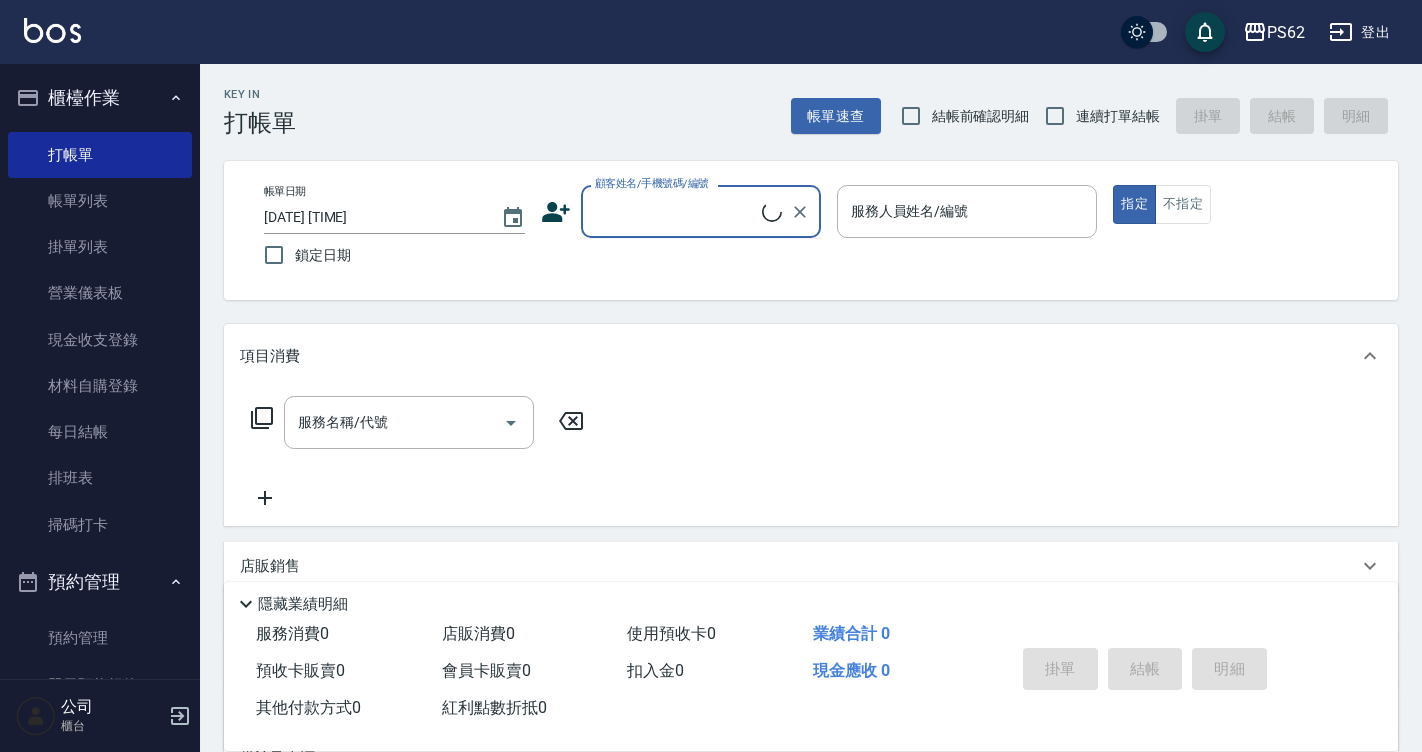 click on "顧客姓名/手機號碼/編號" at bounding box center [676, 211] 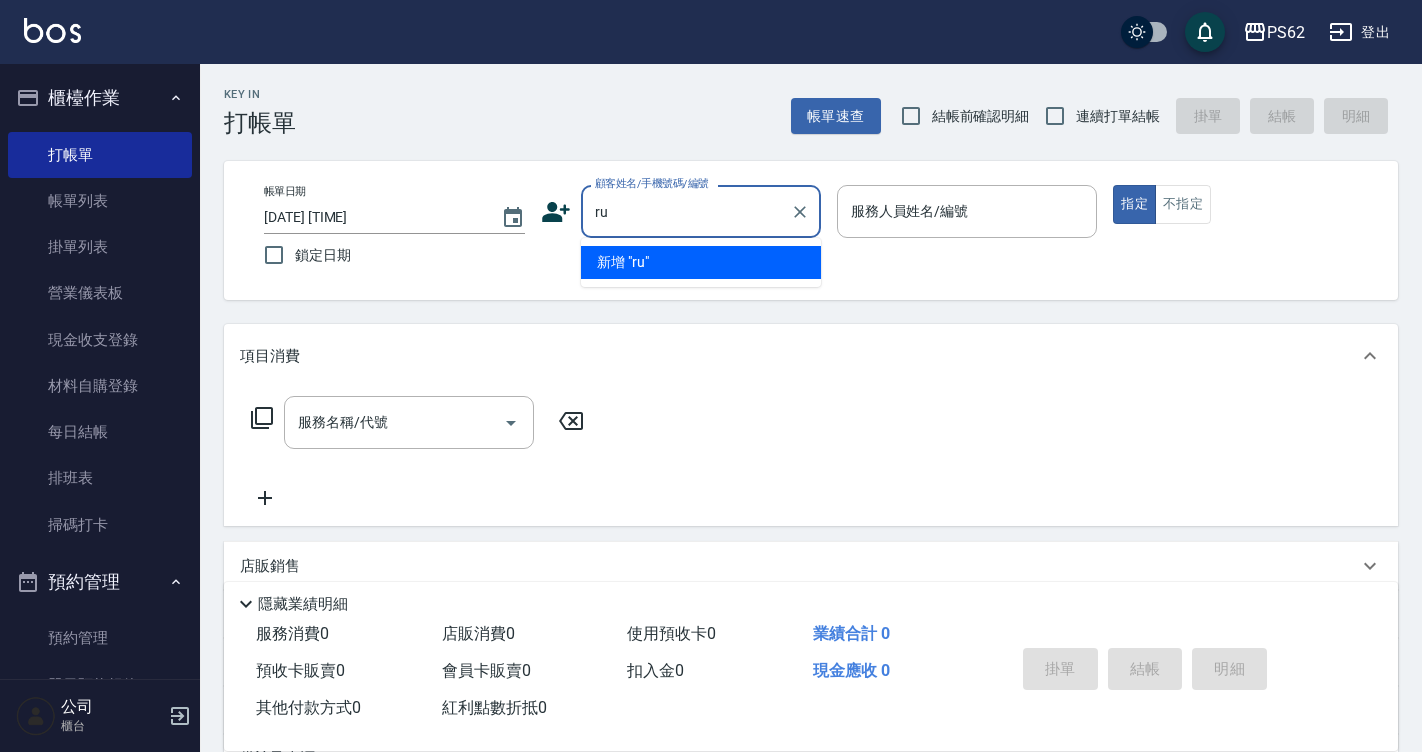 type on "r" 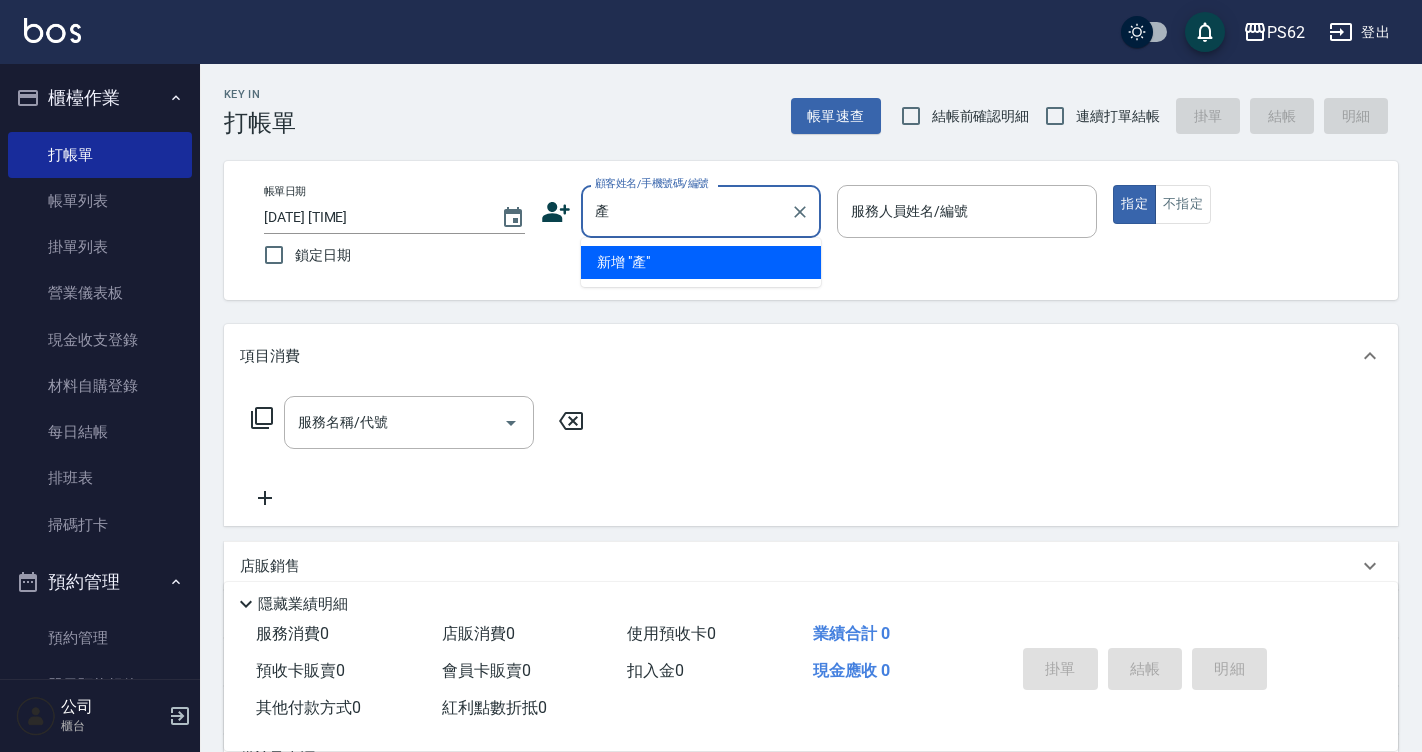 type on "鏟" 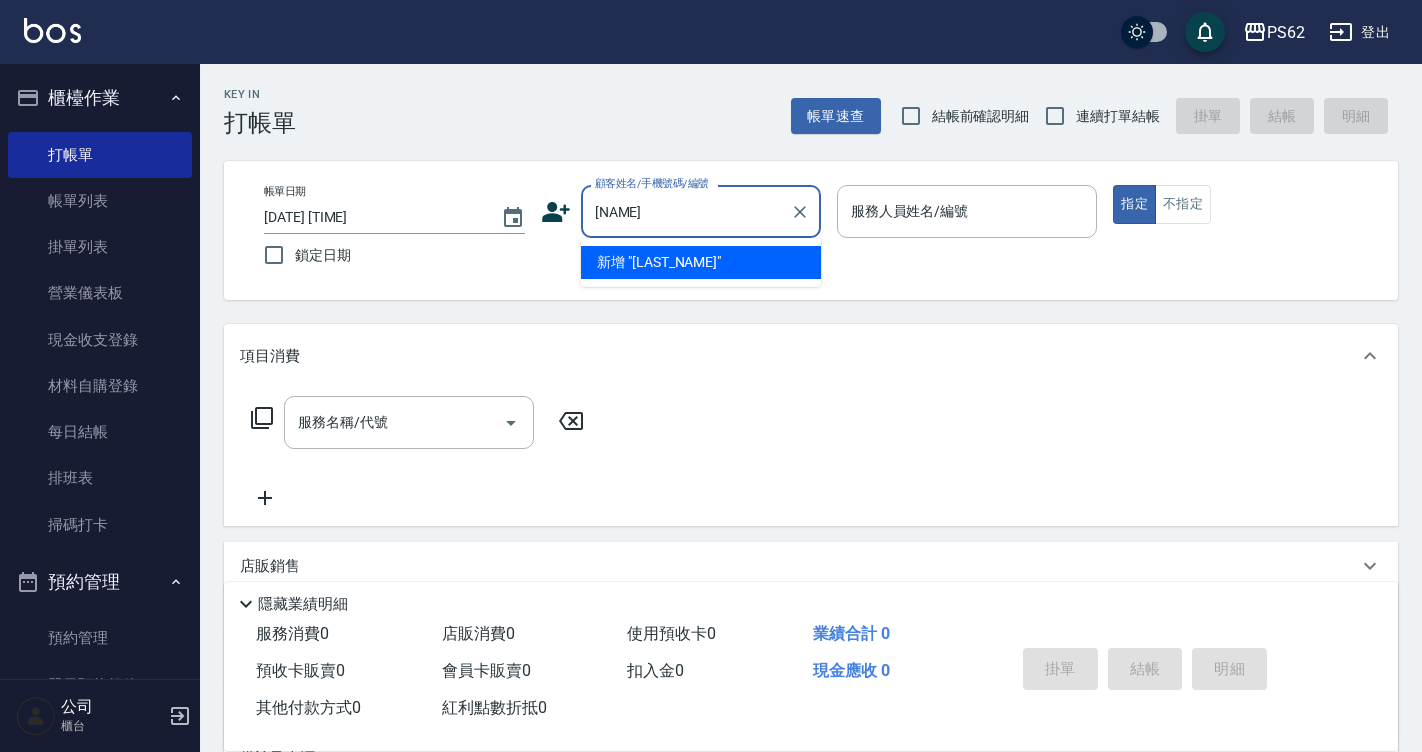 type on "[NAME]" 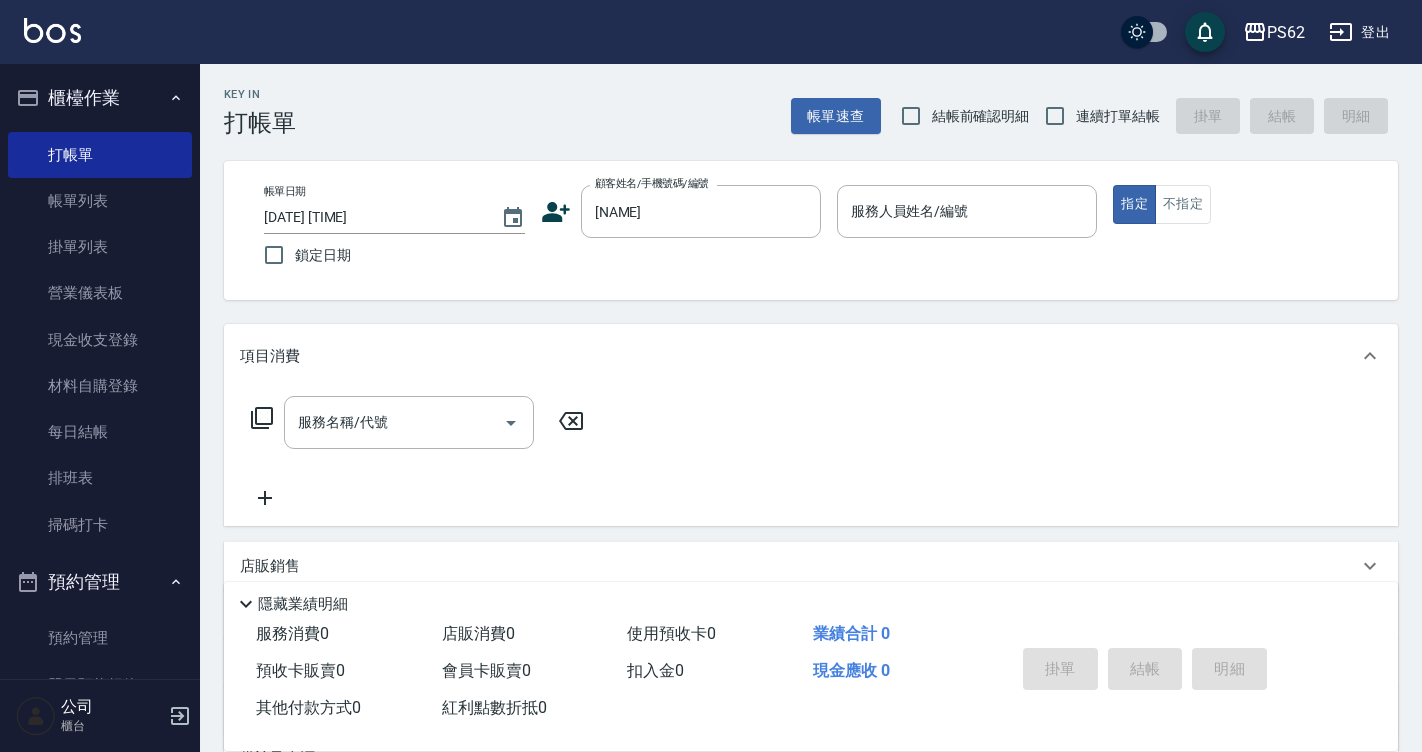 click 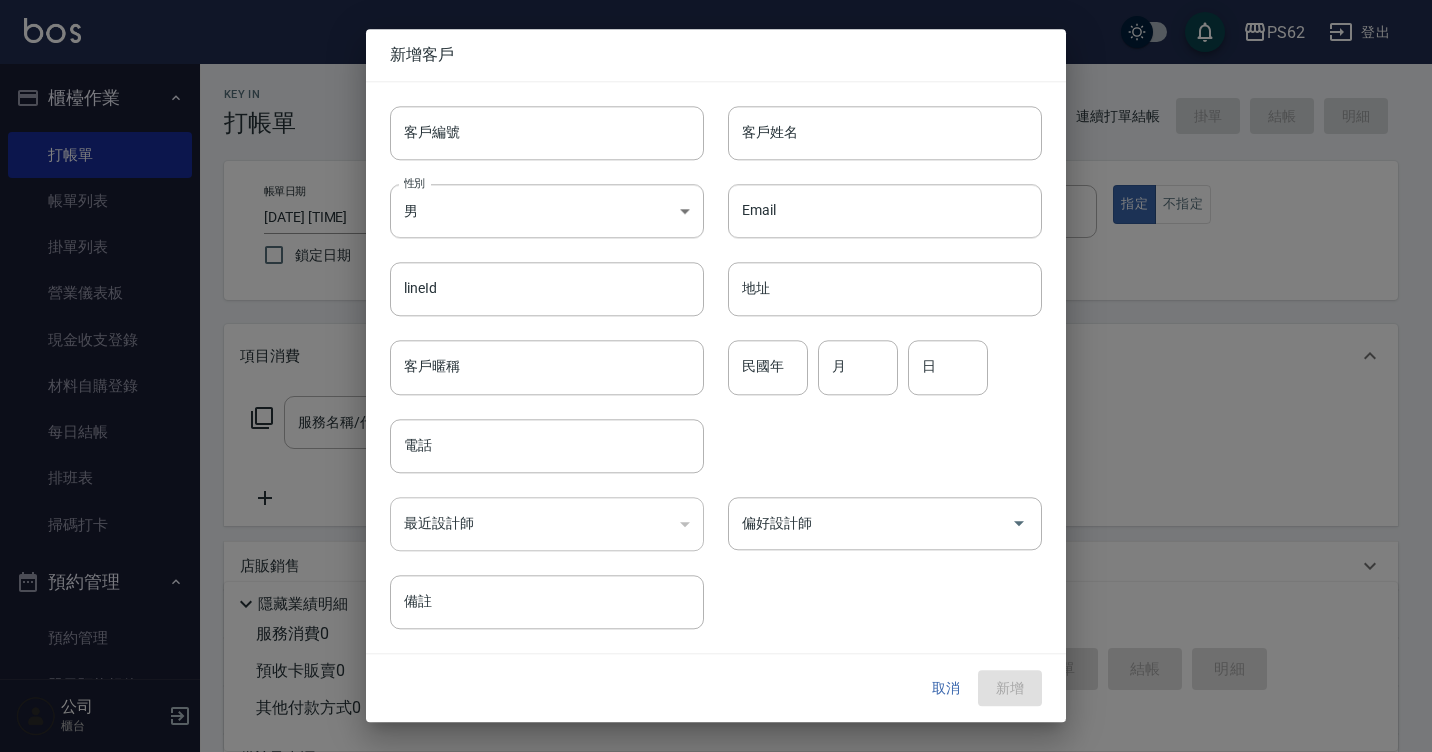 type on "[NAME]" 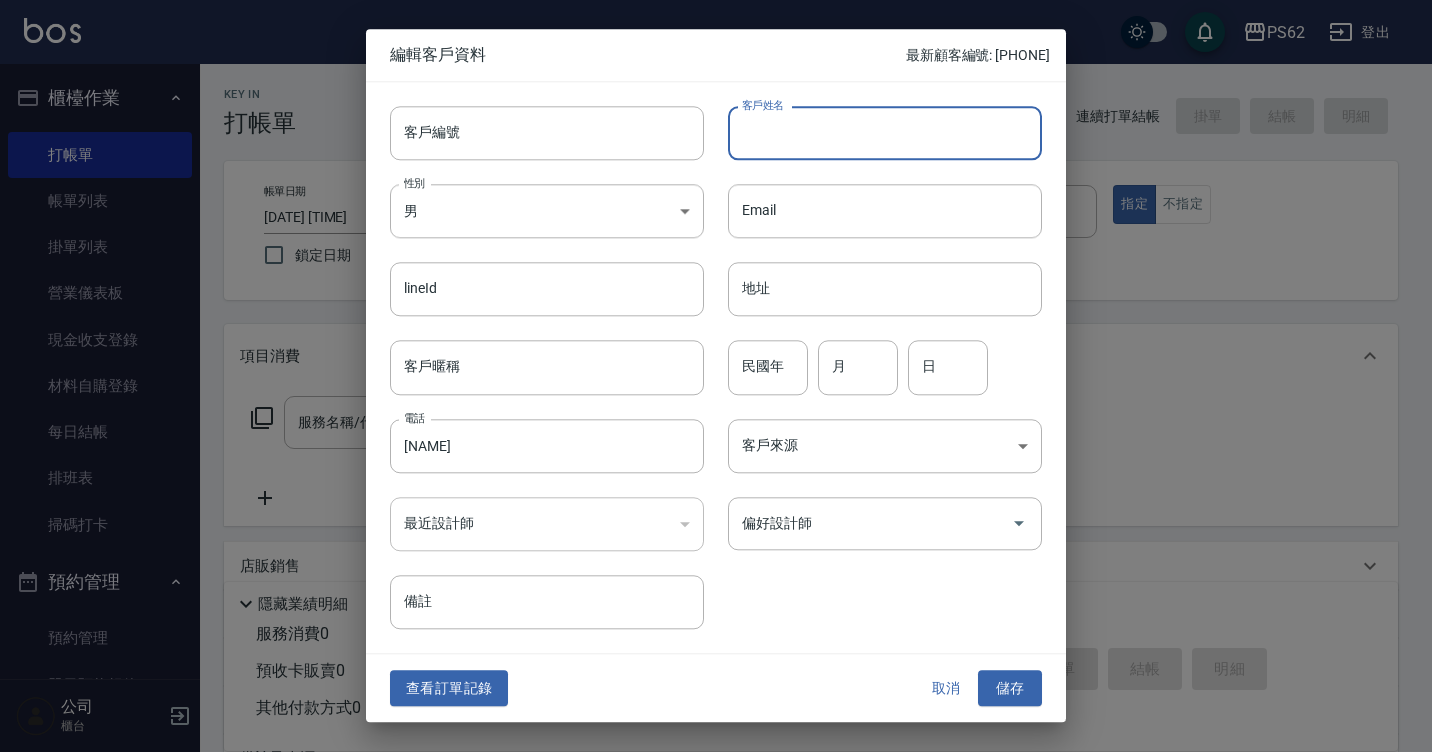 click on "客戶姓名" at bounding box center [885, 133] 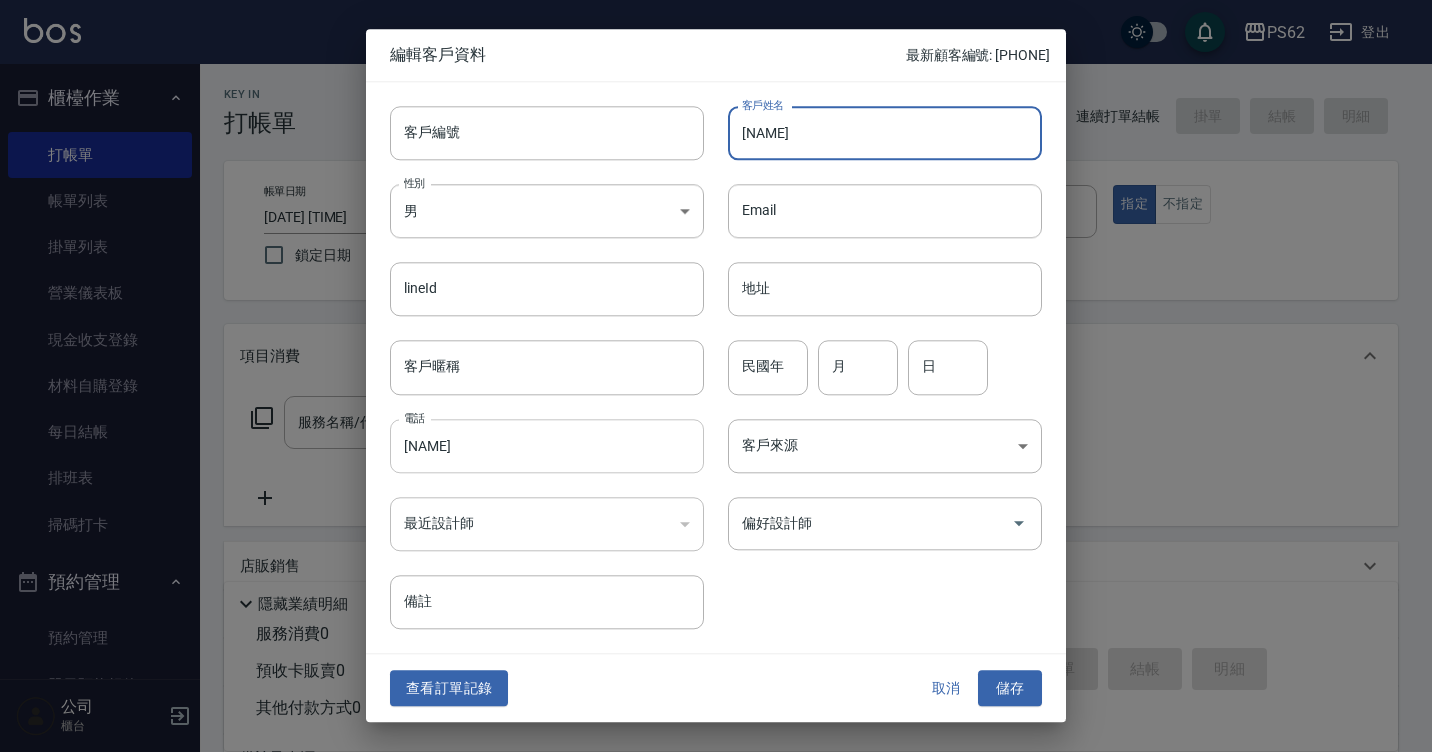 type on "[NAME]" 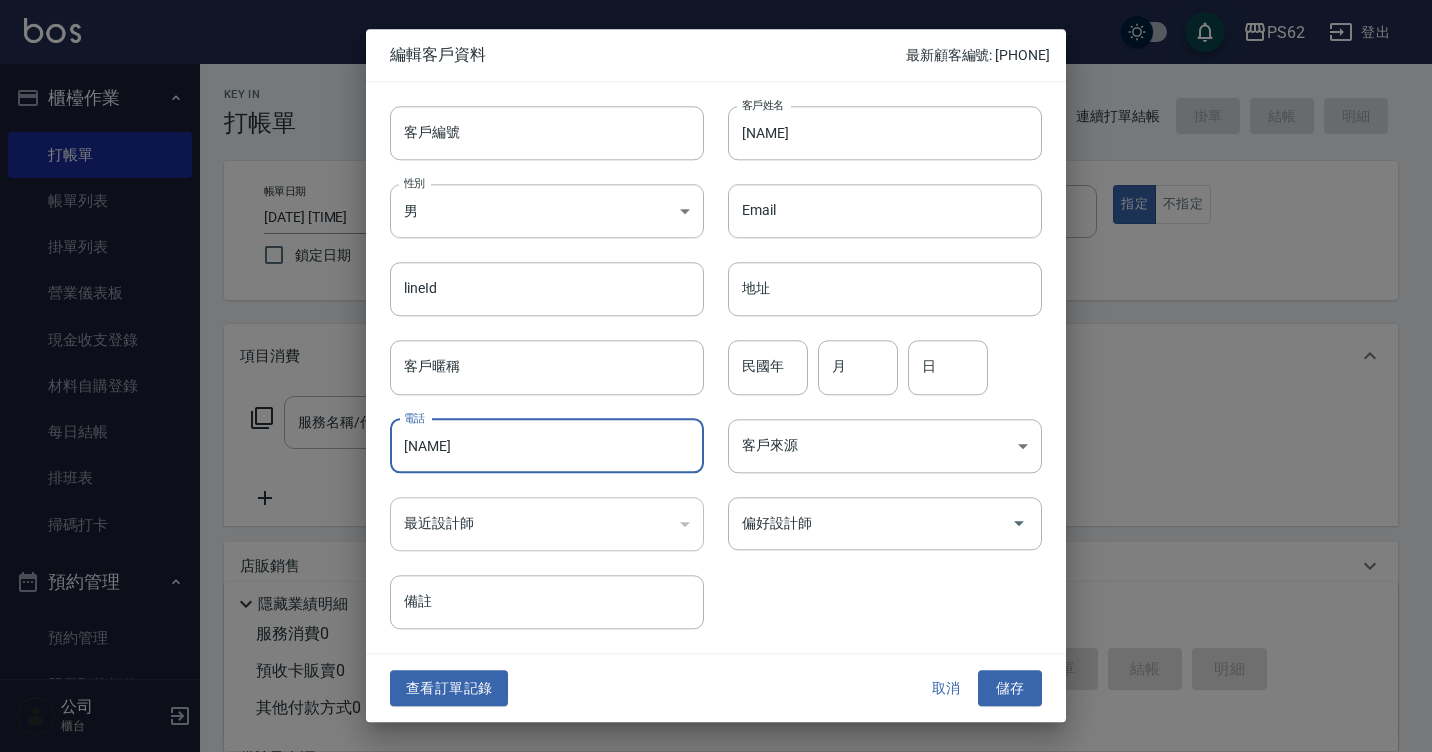 click on "[NAME]" at bounding box center [547, 446] 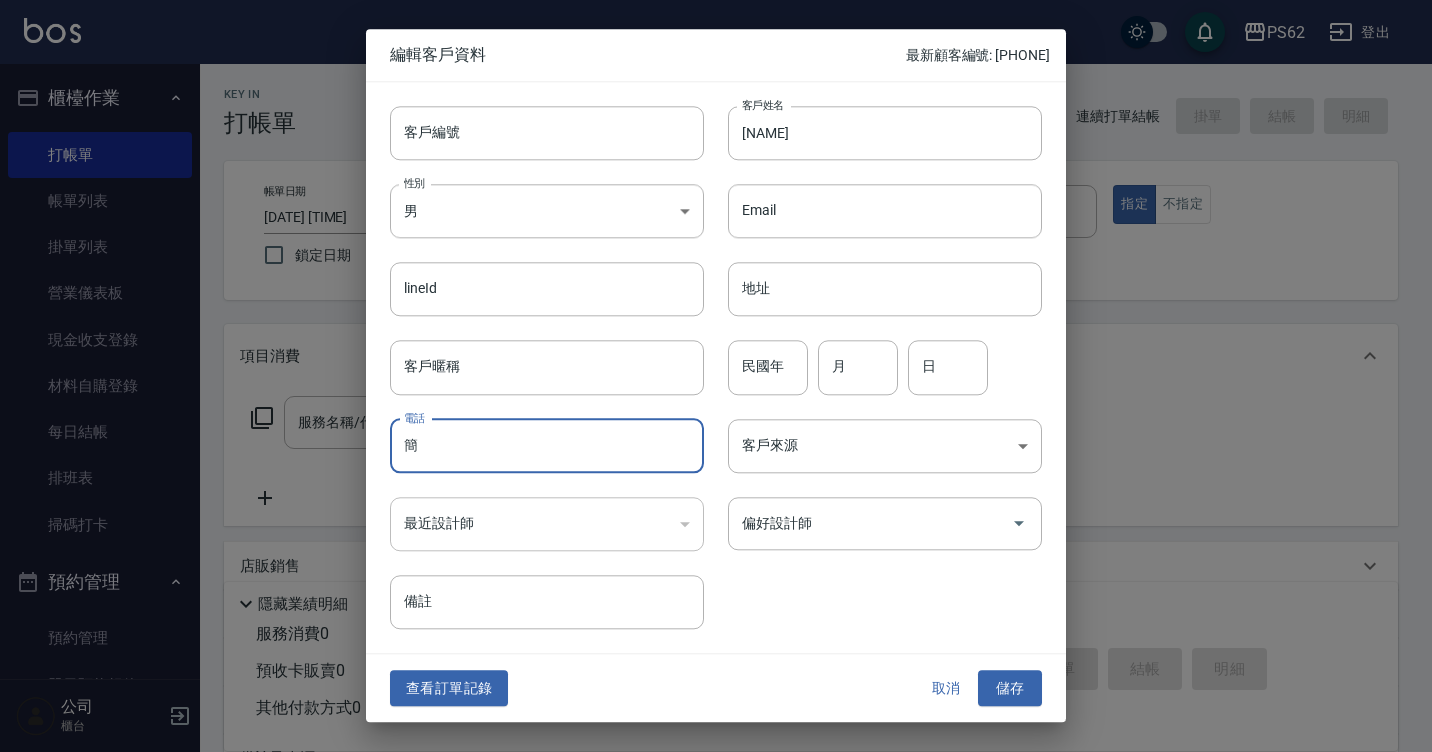 type on "[NAME]" 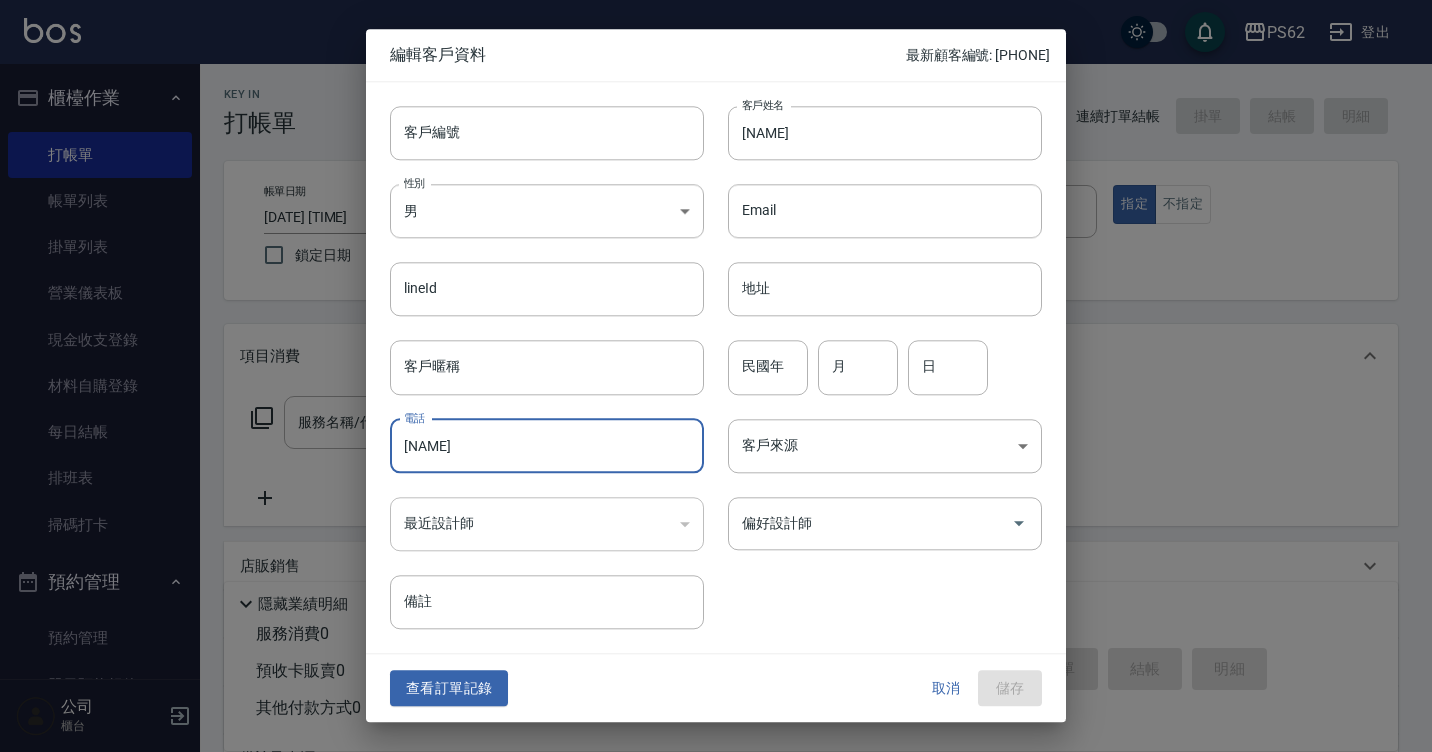 click on "[NAME]" at bounding box center [547, 446] 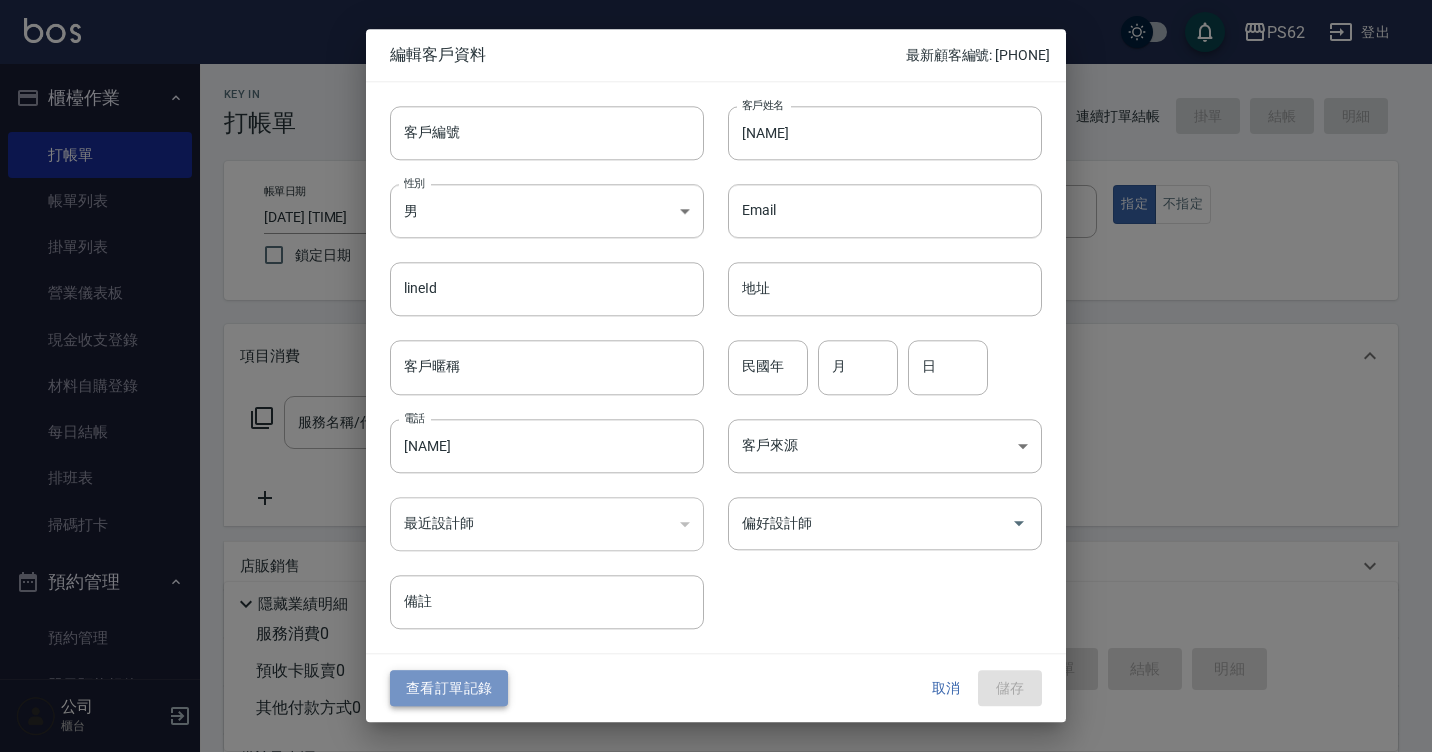 click on "查看訂單記錄" at bounding box center (449, 688) 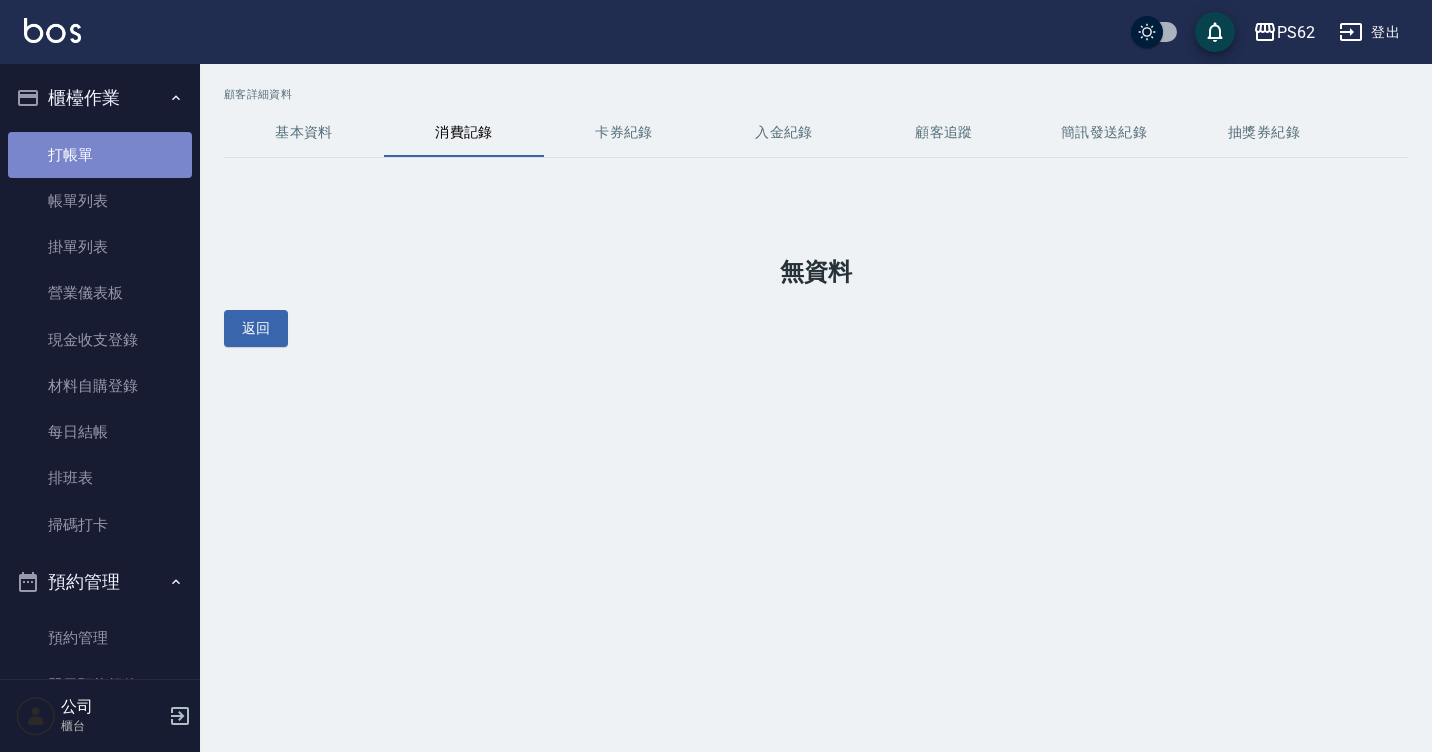 click on "打帳單" at bounding box center (100, 155) 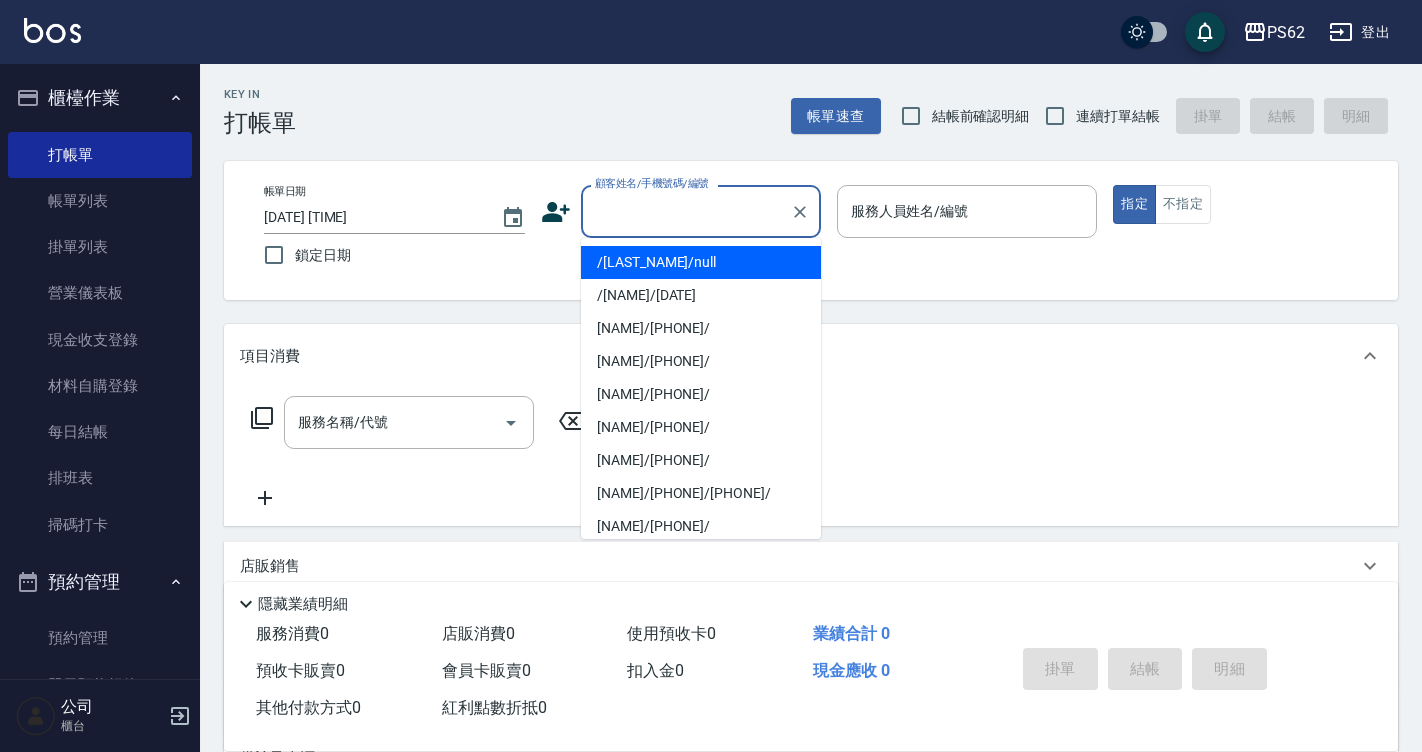 click on "顧客姓名/手機號碼/編號" at bounding box center (686, 211) 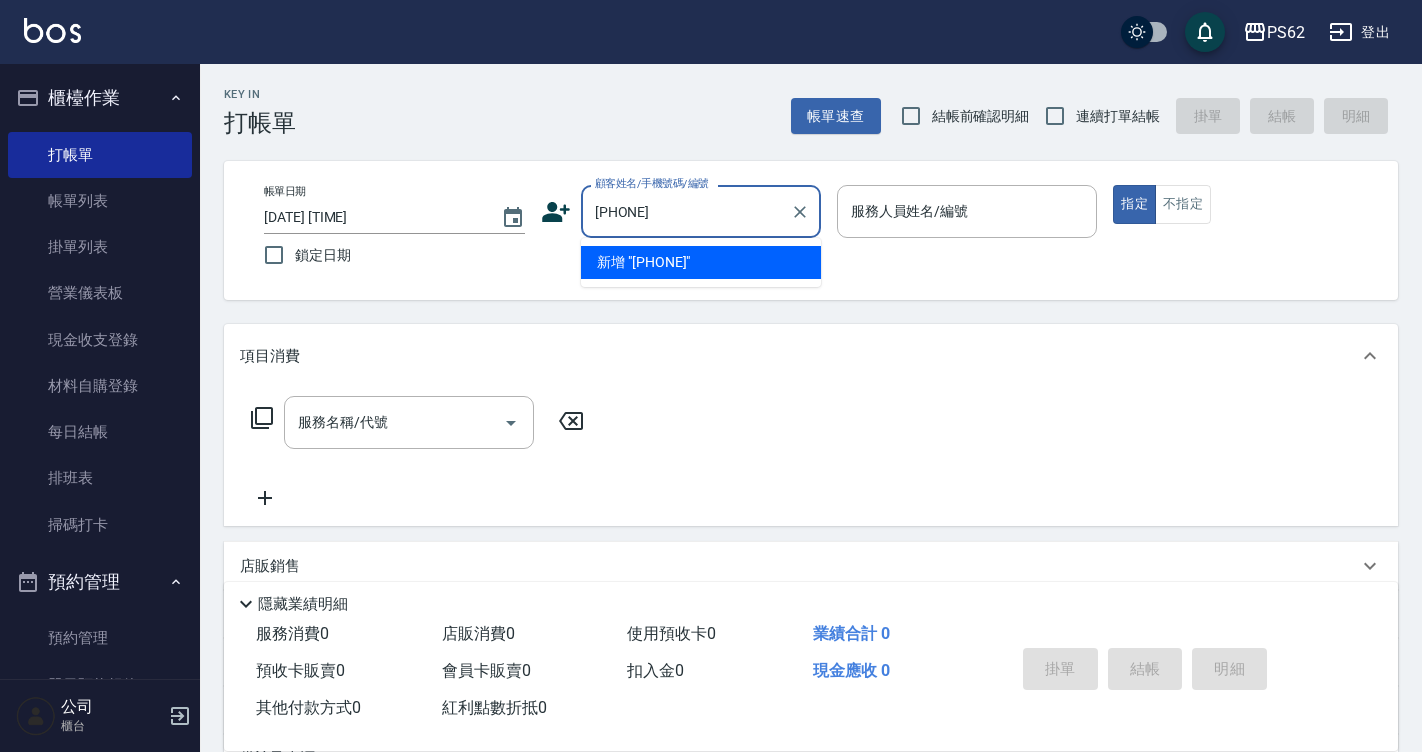 click on "新增 "[PHONE]"" at bounding box center [701, 262] 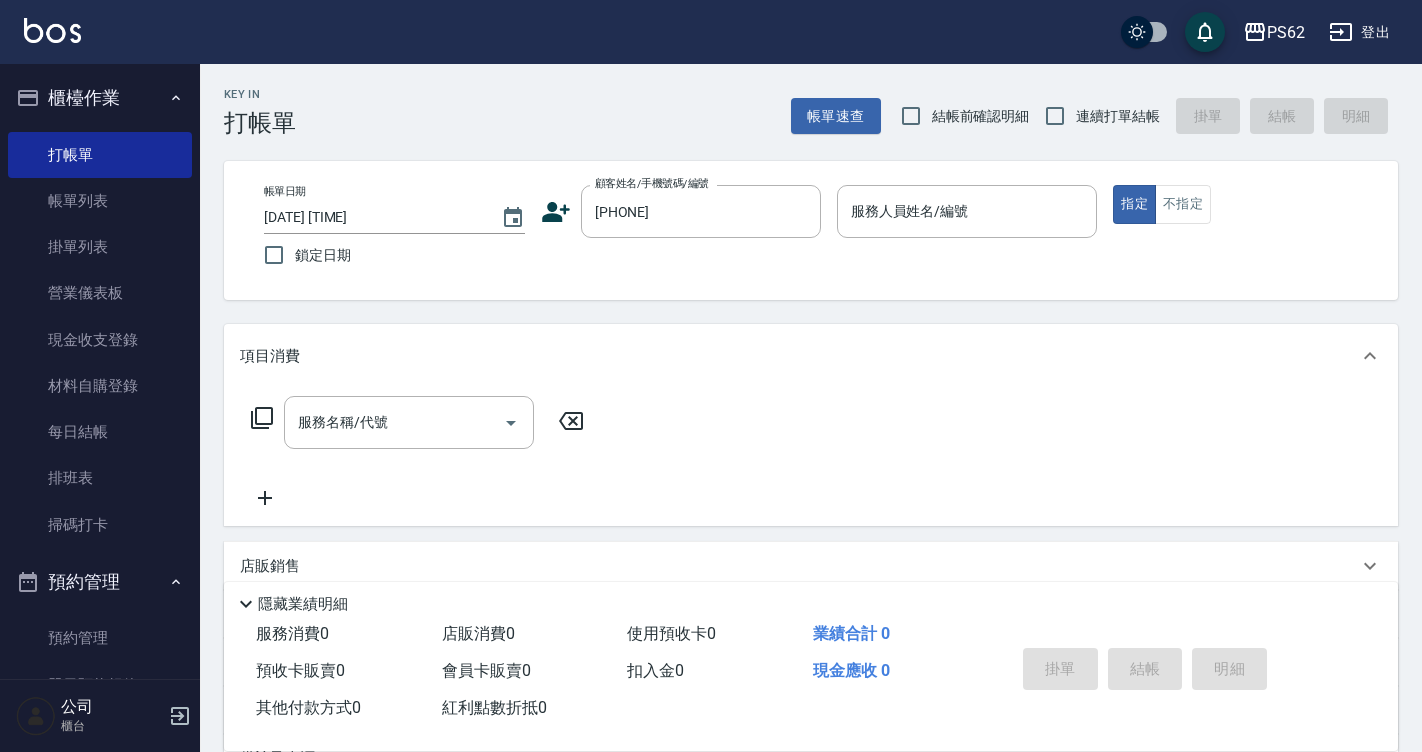 click 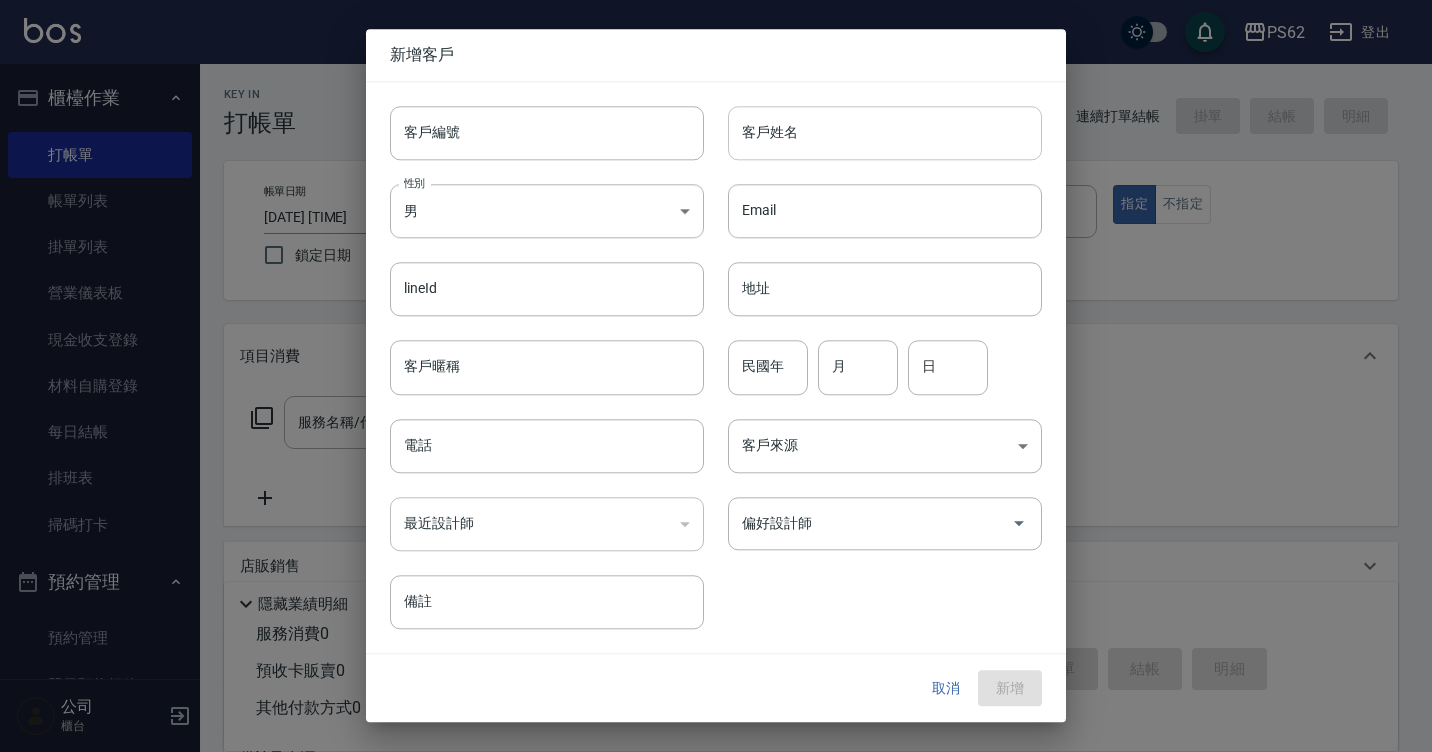 type on "[PHONE]" 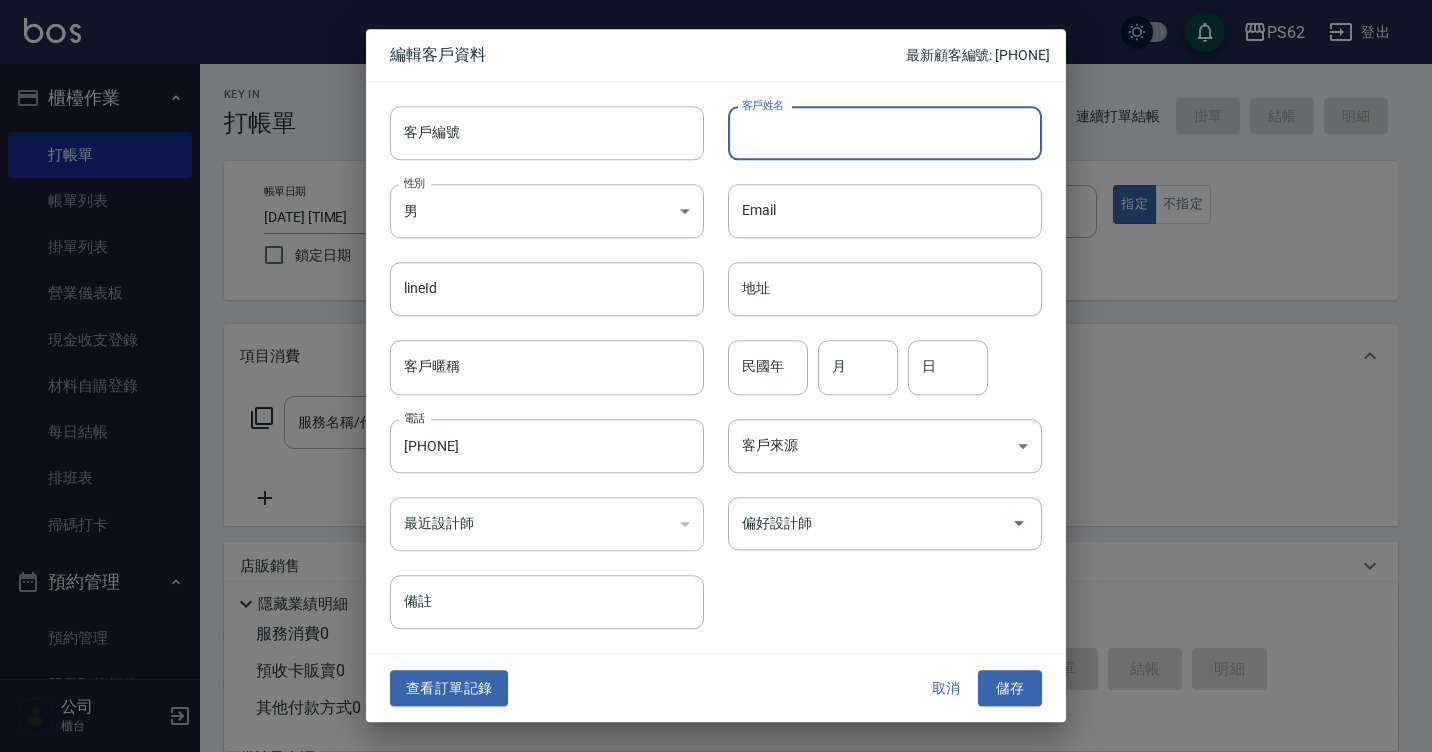 click on "客戶姓名" at bounding box center [885, 133] 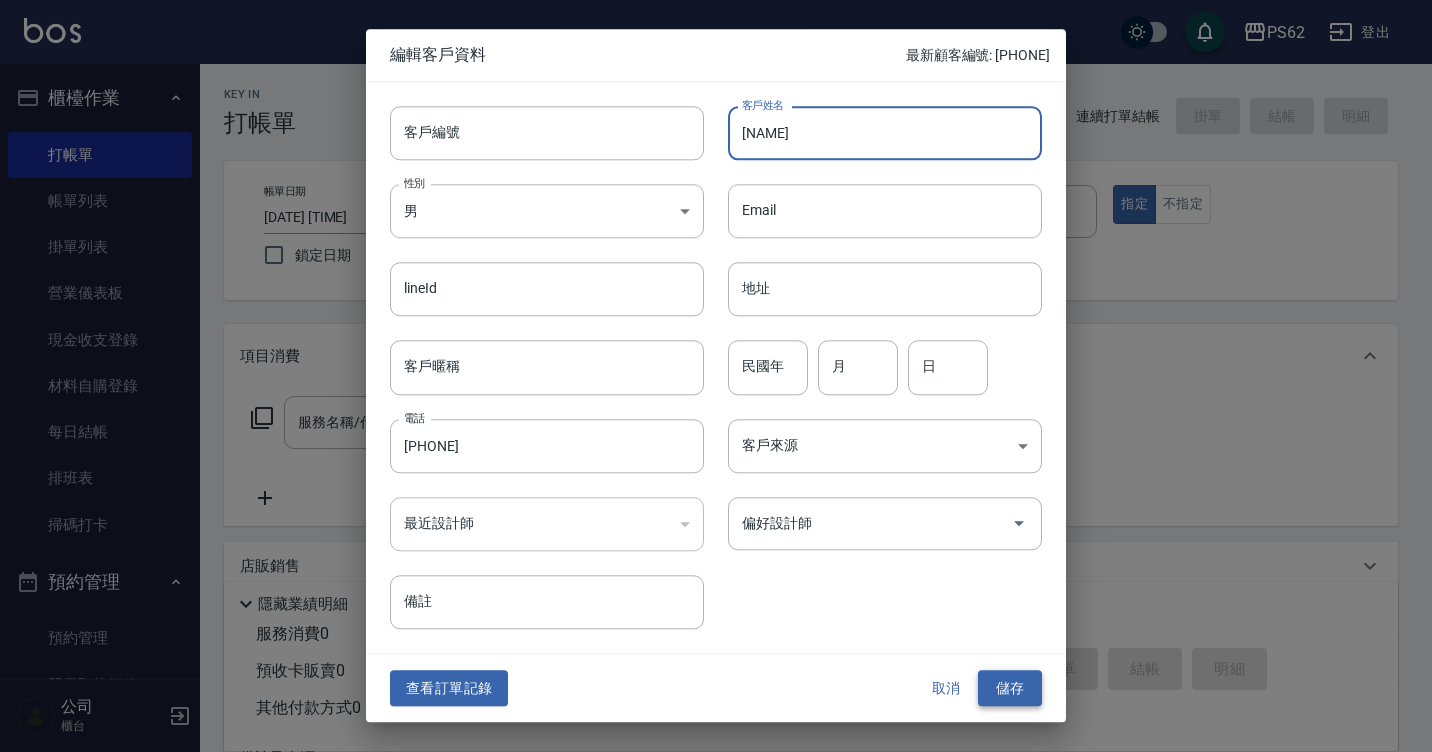 type on "[NAME]" 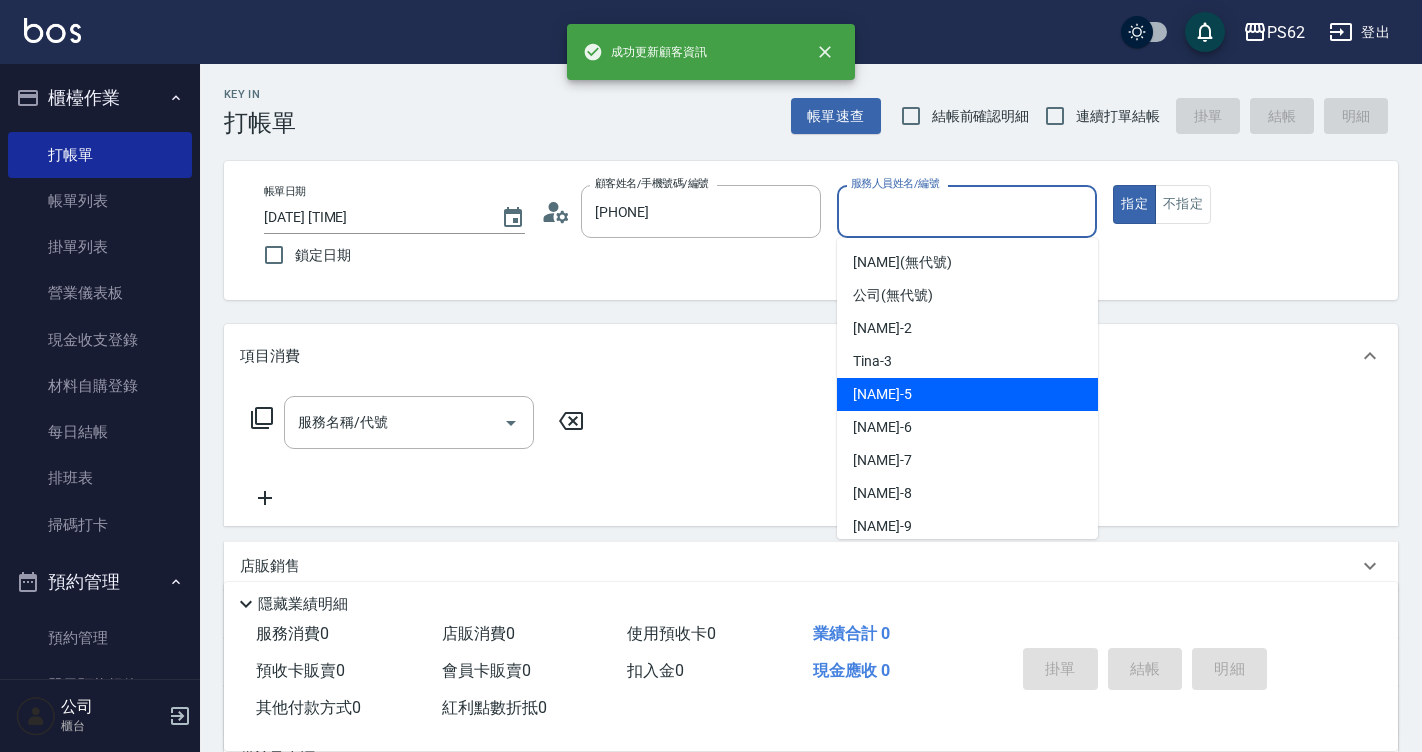 drag, startPoint x: 920, startPoint y: 222, endPoint x: 898, endPoint y: 417, distance: 196.2371 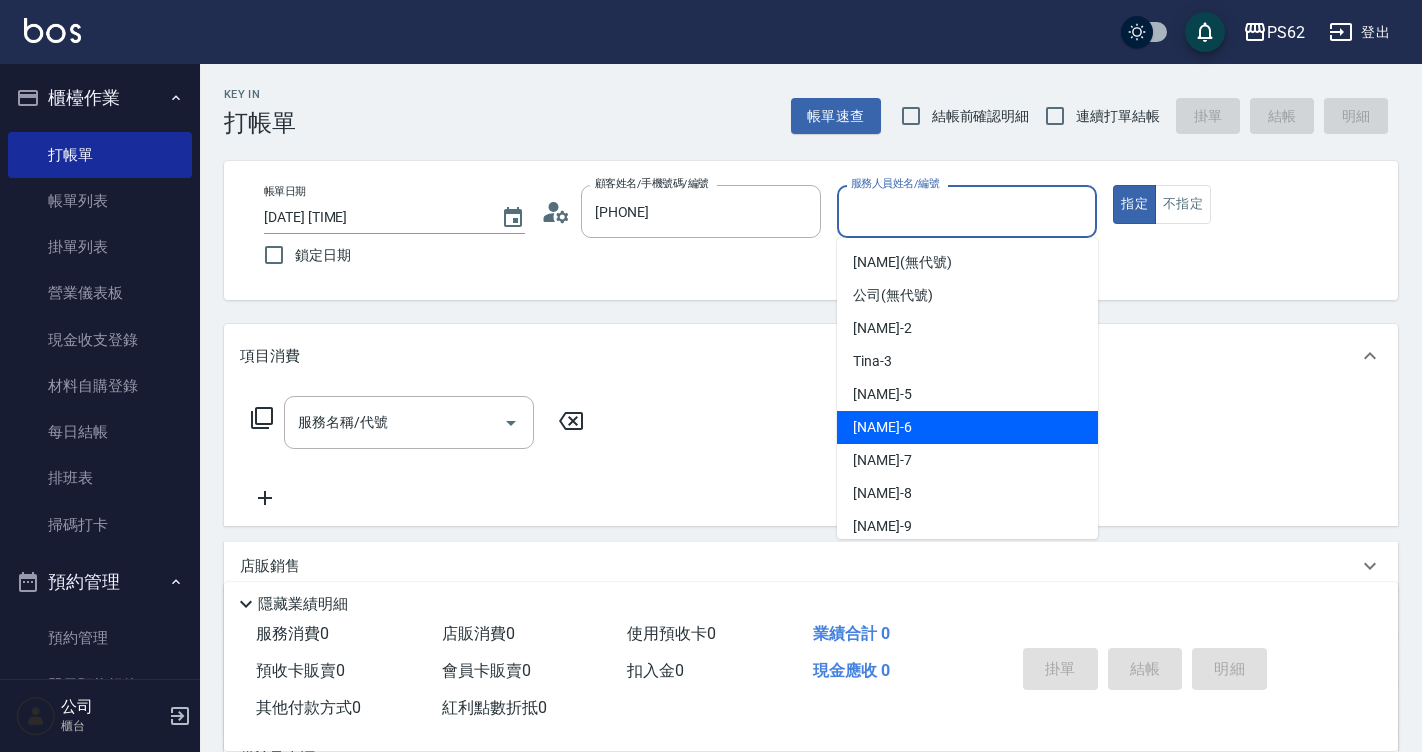 click on "[NAME] -6" at bounding box center [967, 427] 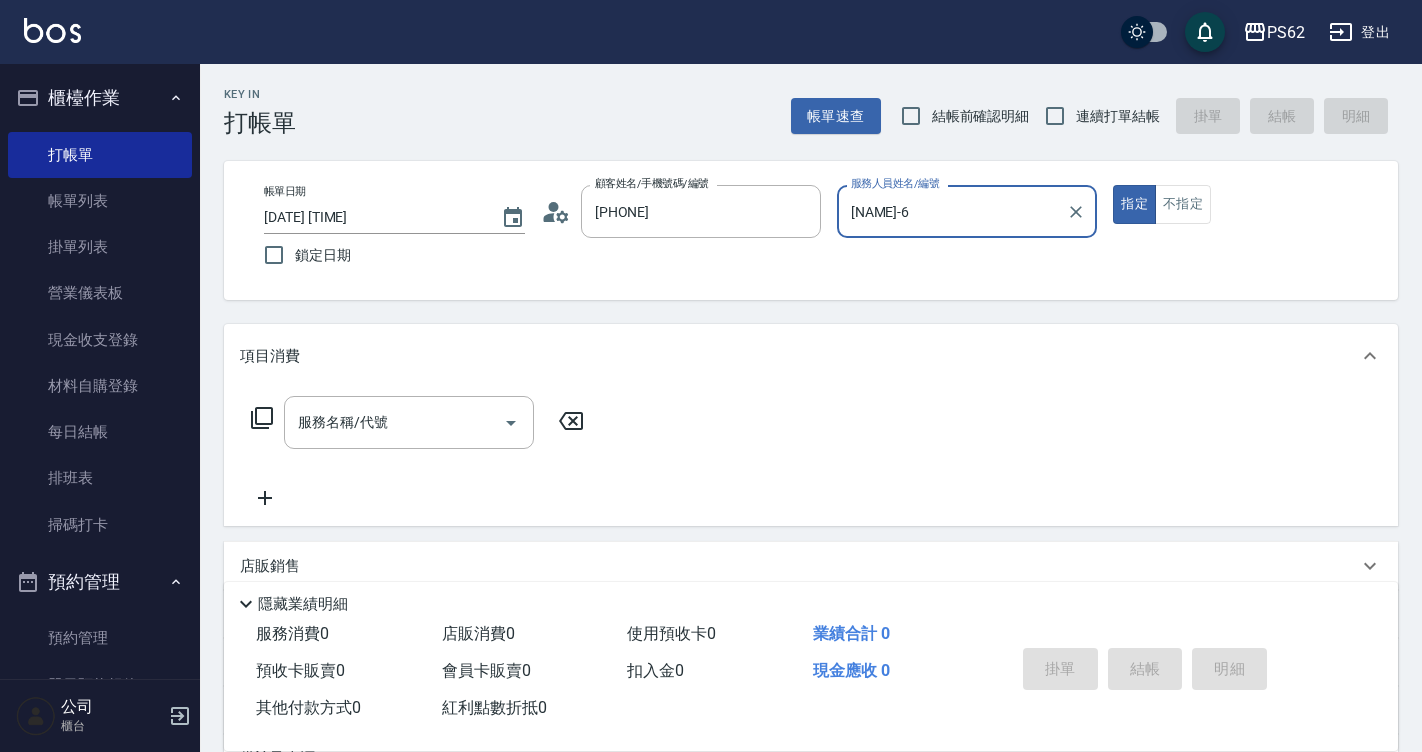 click 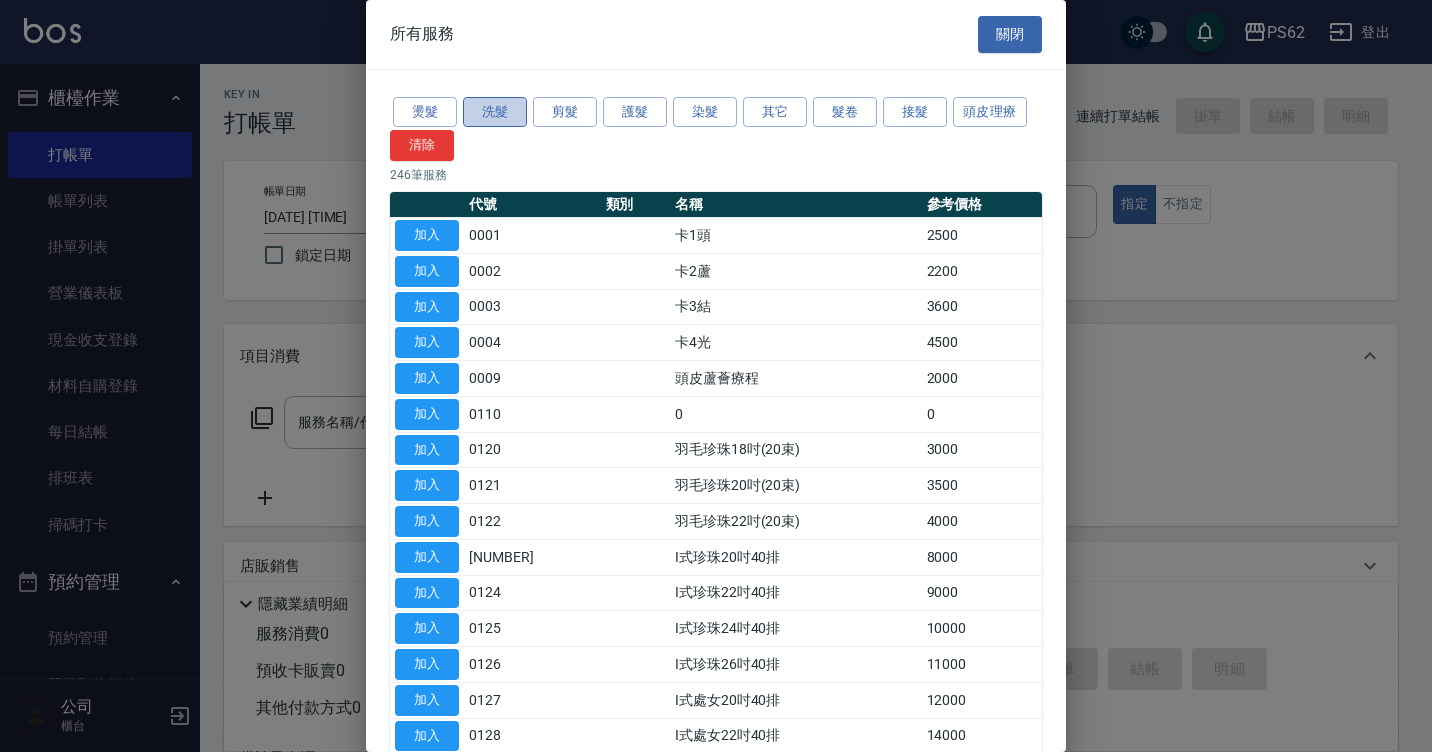 click on "洗髮" at bounding box center [495, 112] 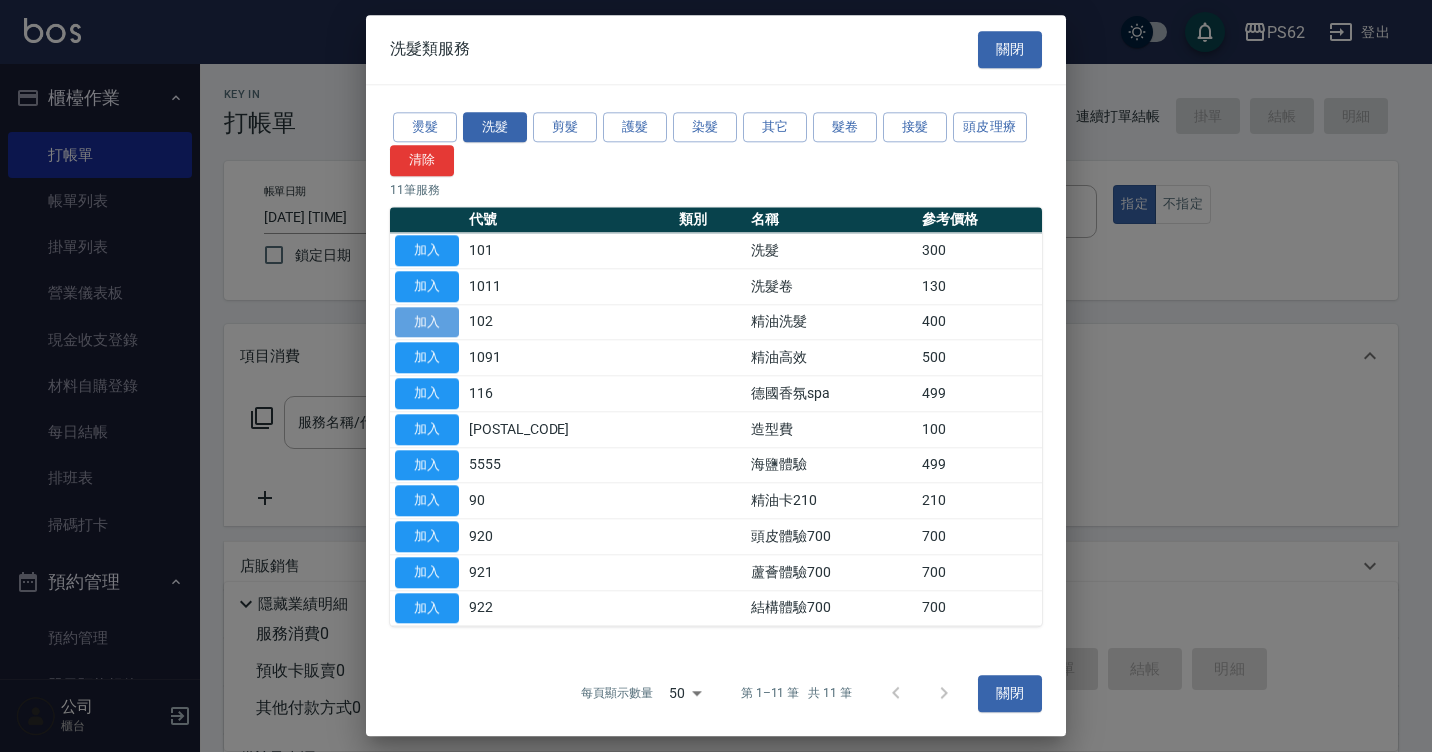 click on "加入" at bounding box center [427, 322] 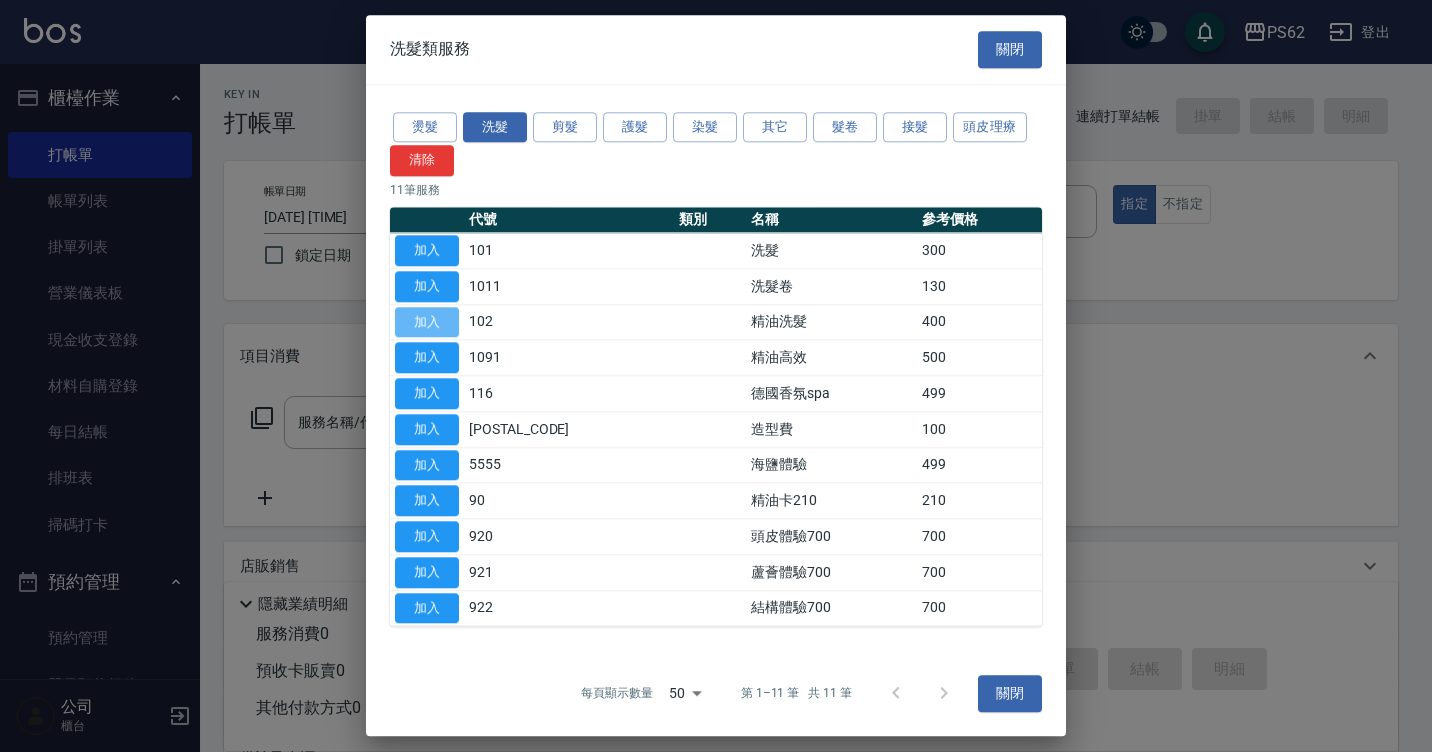 type on "精油洗髮(102)" 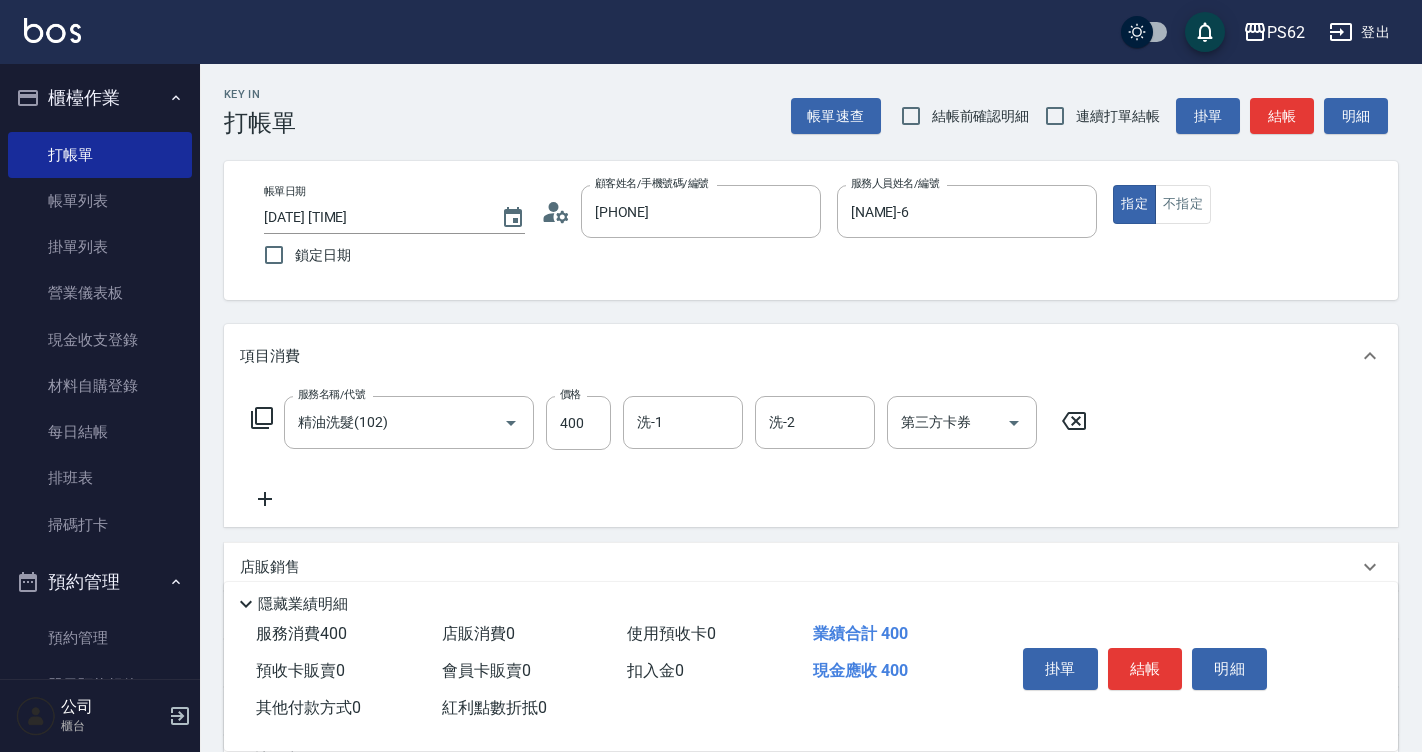 click 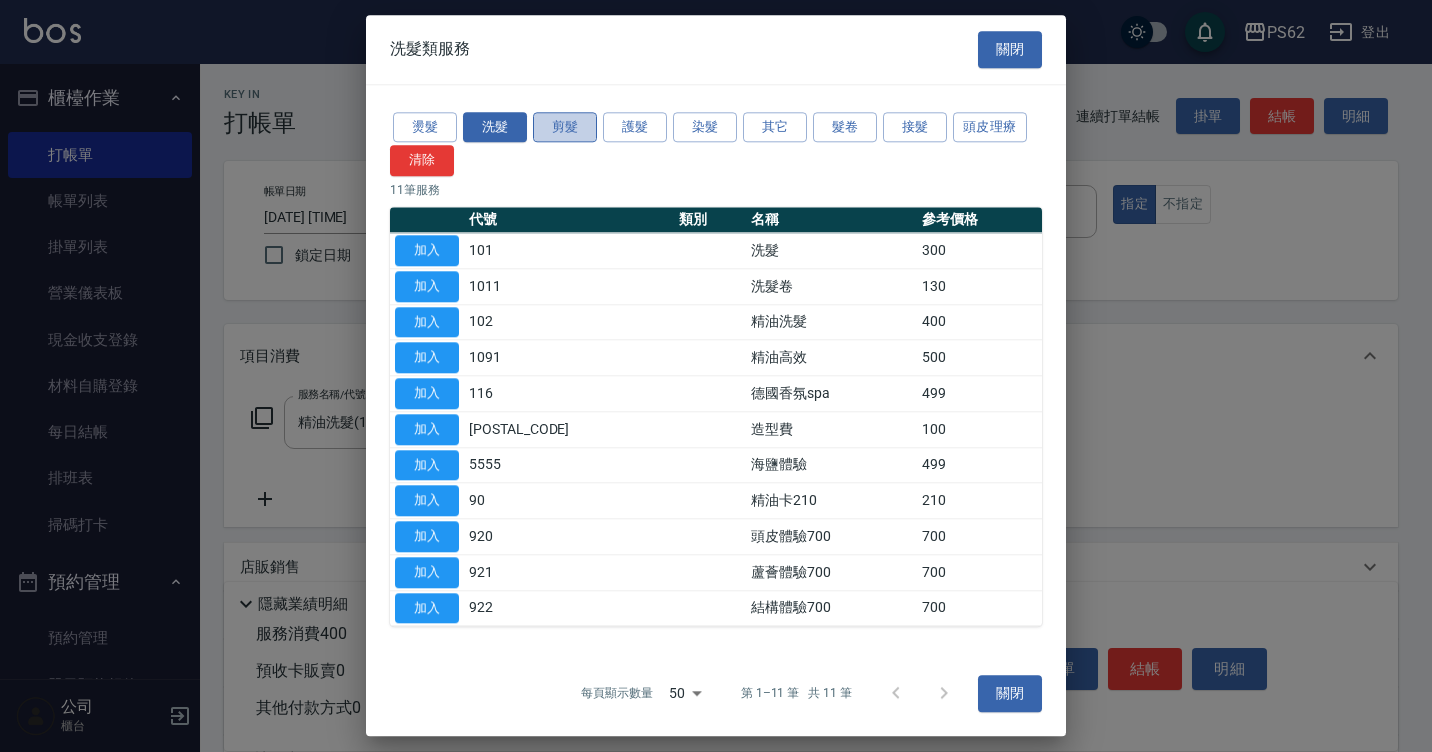 click on "剪髮" at bounding box center [565, 127] 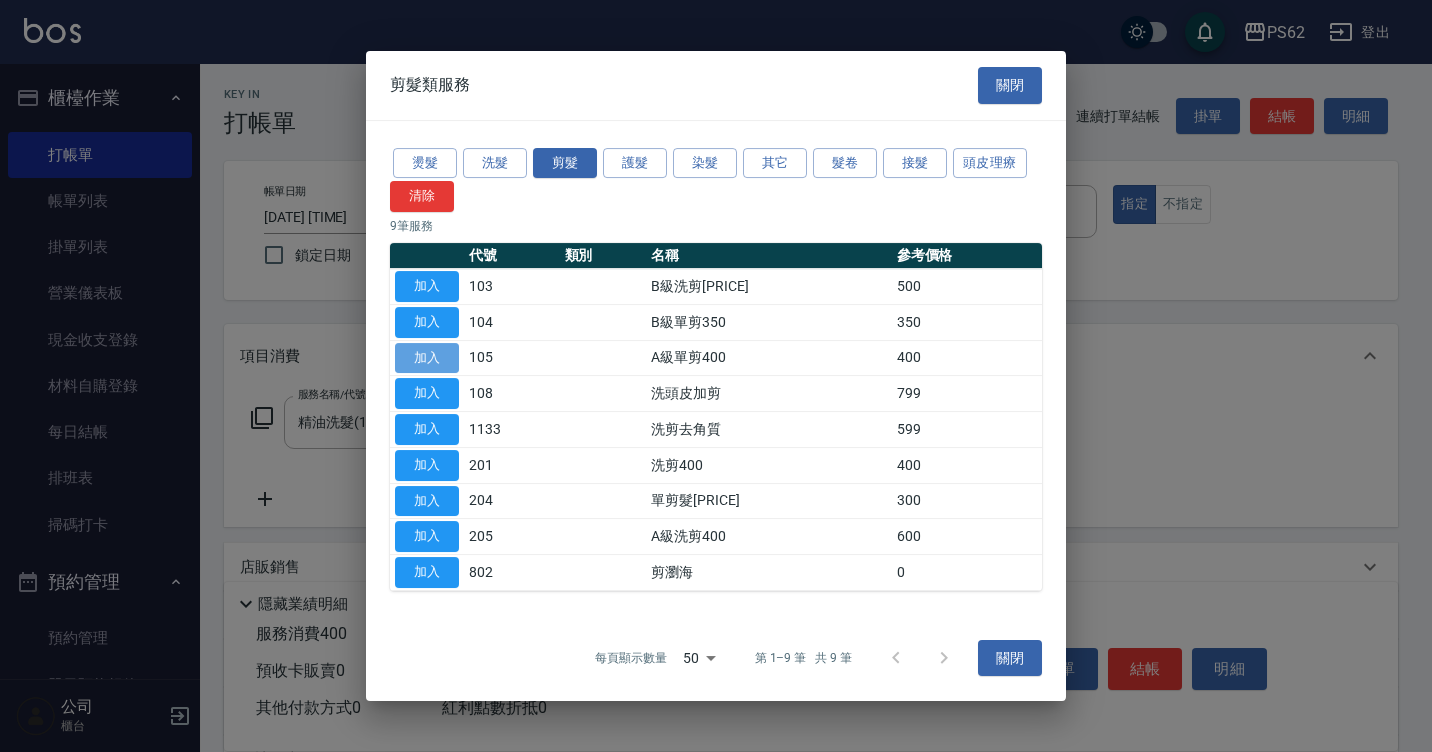 click on "加入" at bounding box center (427, 358) 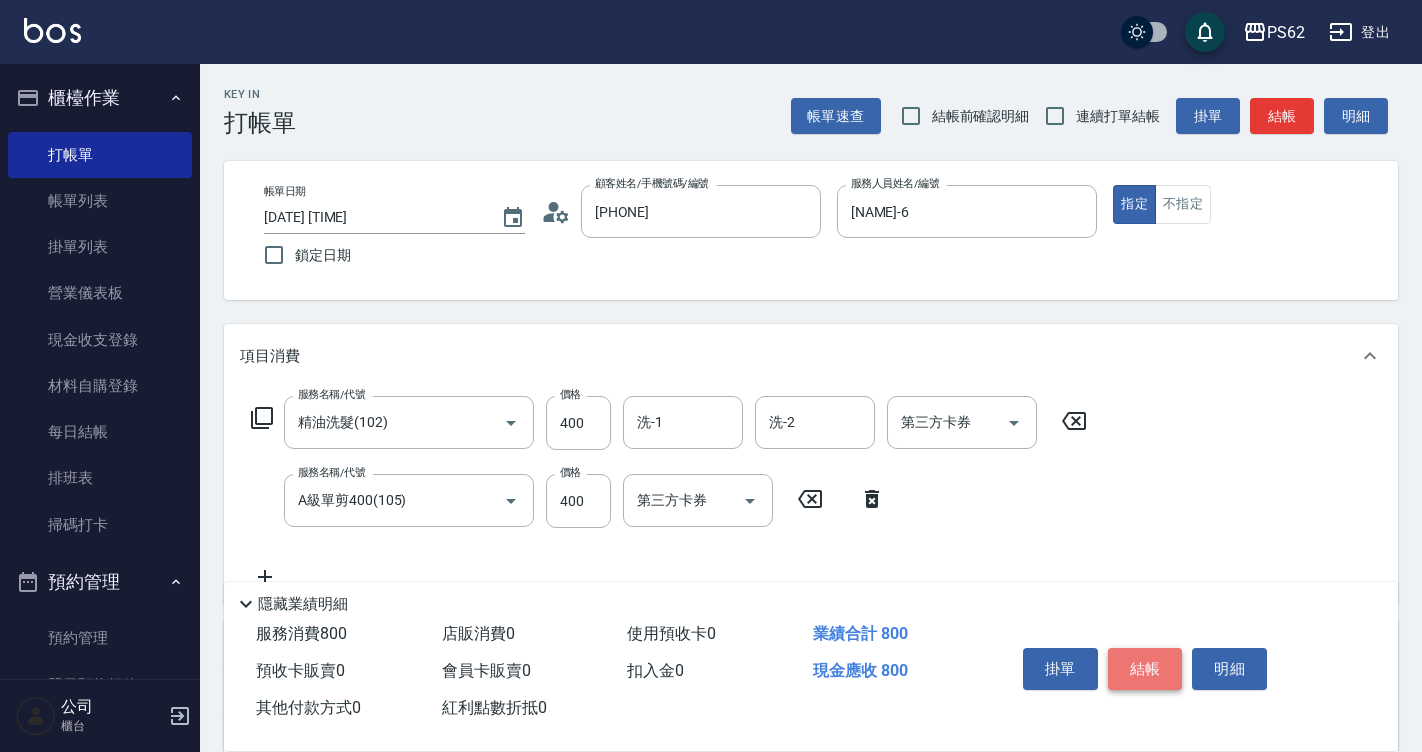 click on "結帳" at bounding box center [1145, 669] 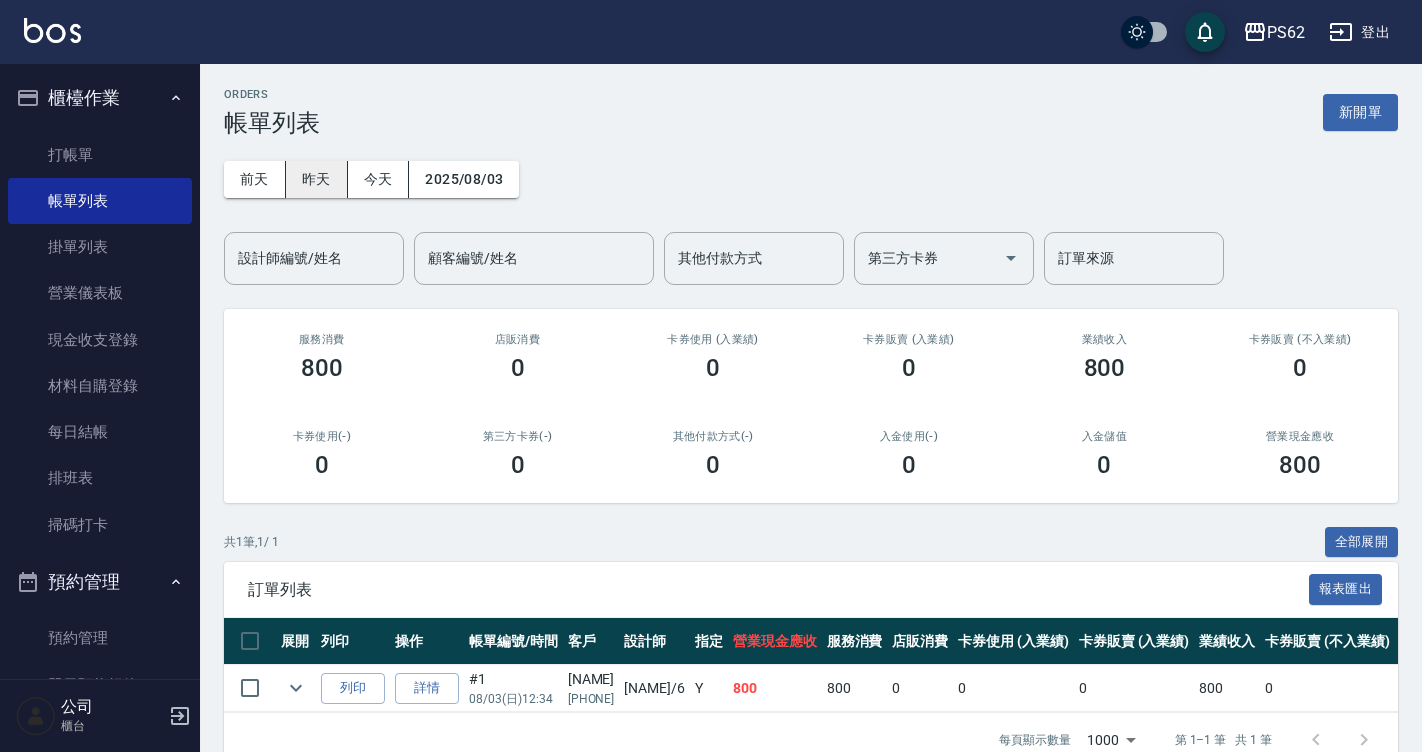 click on "昨天" at bounding box center [317, 179] 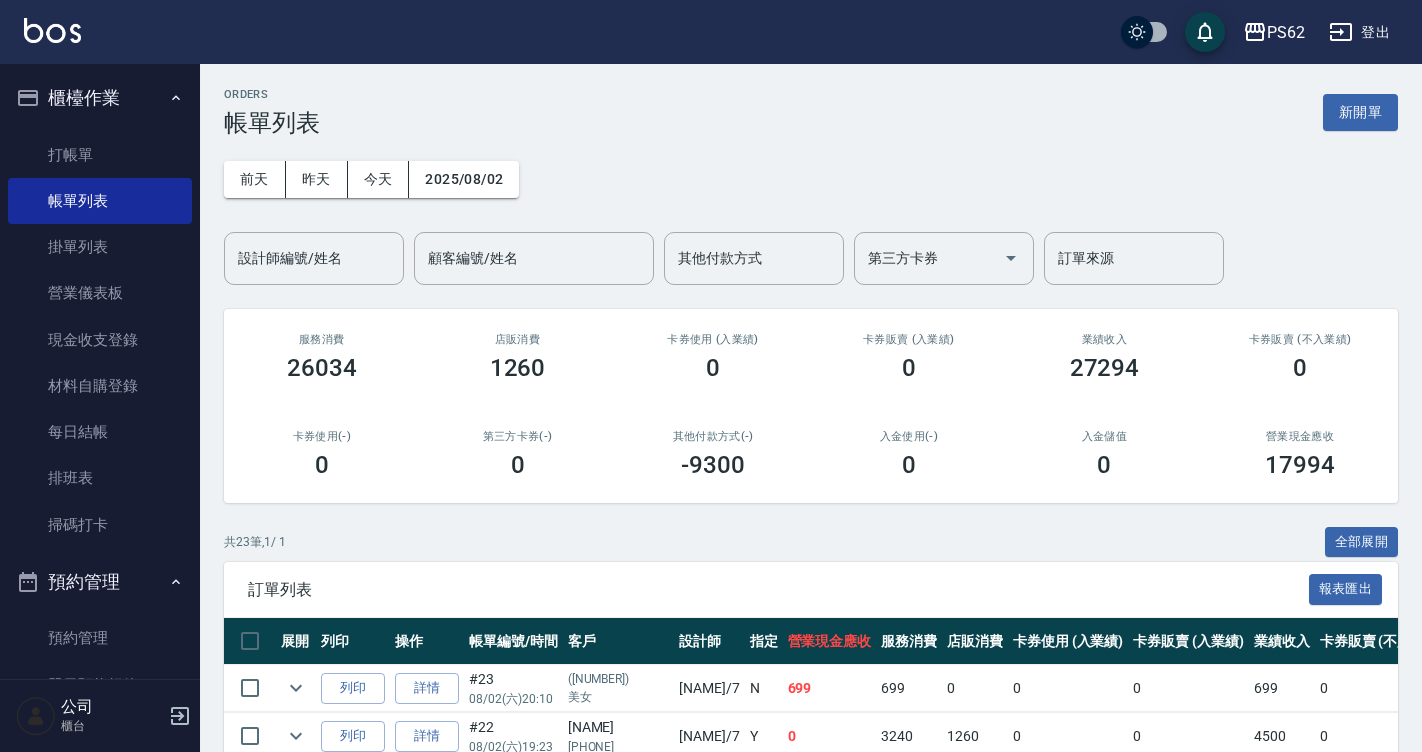 drag, startPoint x: 189, startPoint y: 296, endPoint x: 207, endPoint y: 375, distance: 81.02469 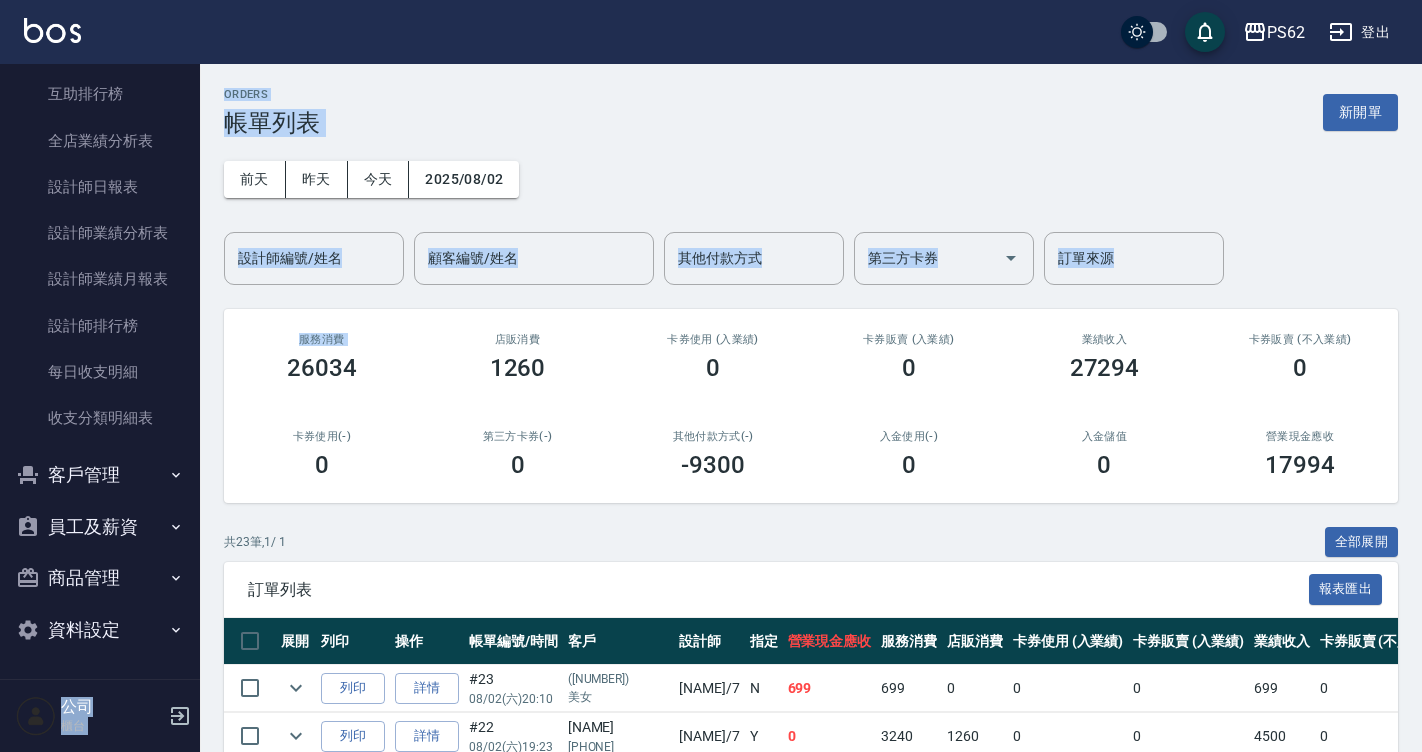 scroll, scrollTop: 0, scrollLeft: 0, axis: both 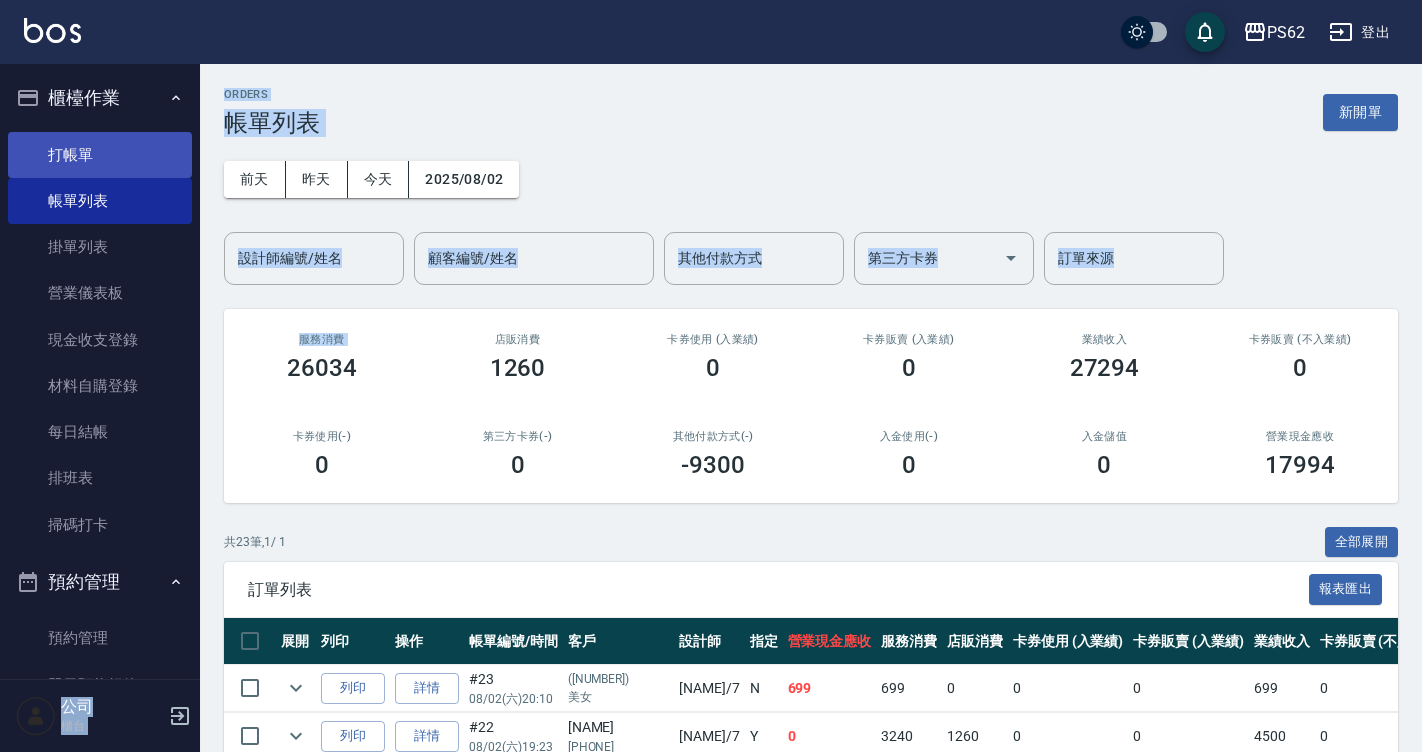 click on "打帳單" at bounding box center [100, 155] 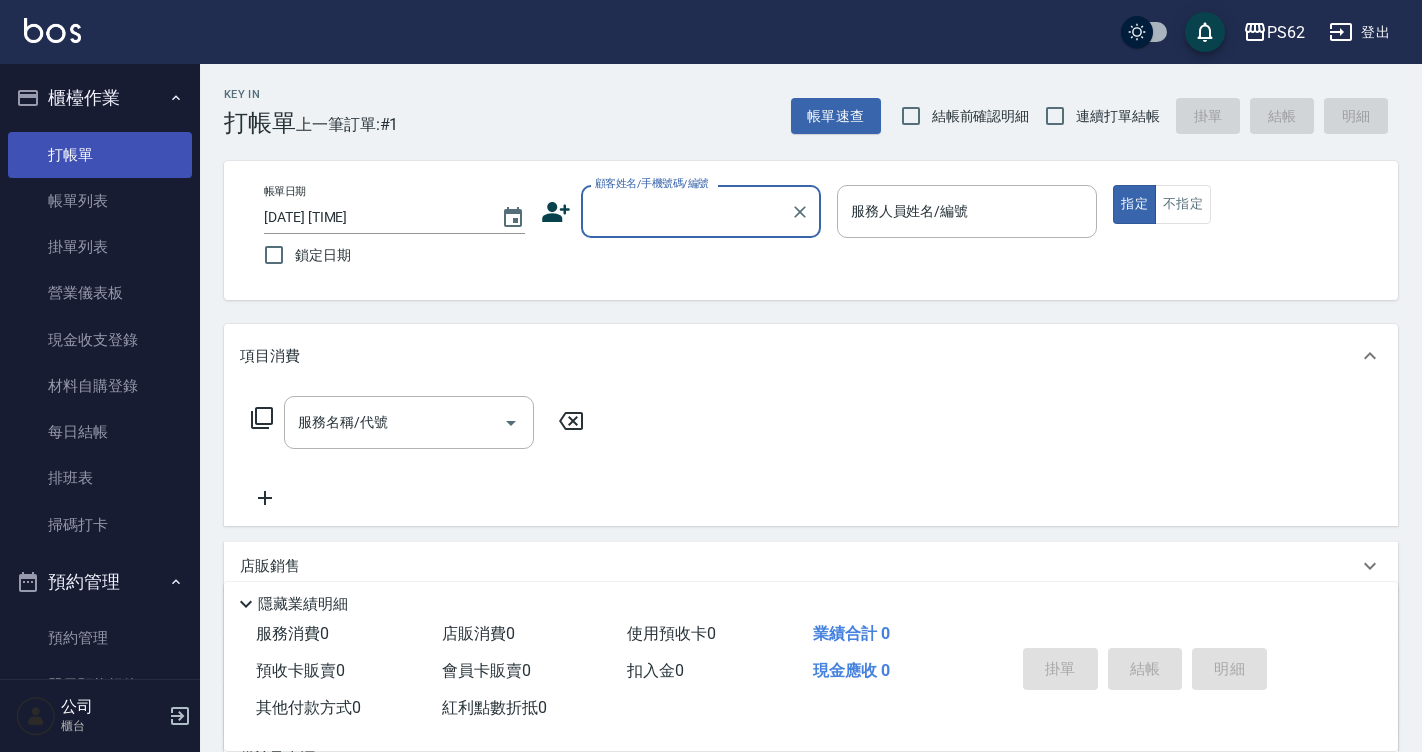 click on "打帳單" at bounding box center [100, 155] 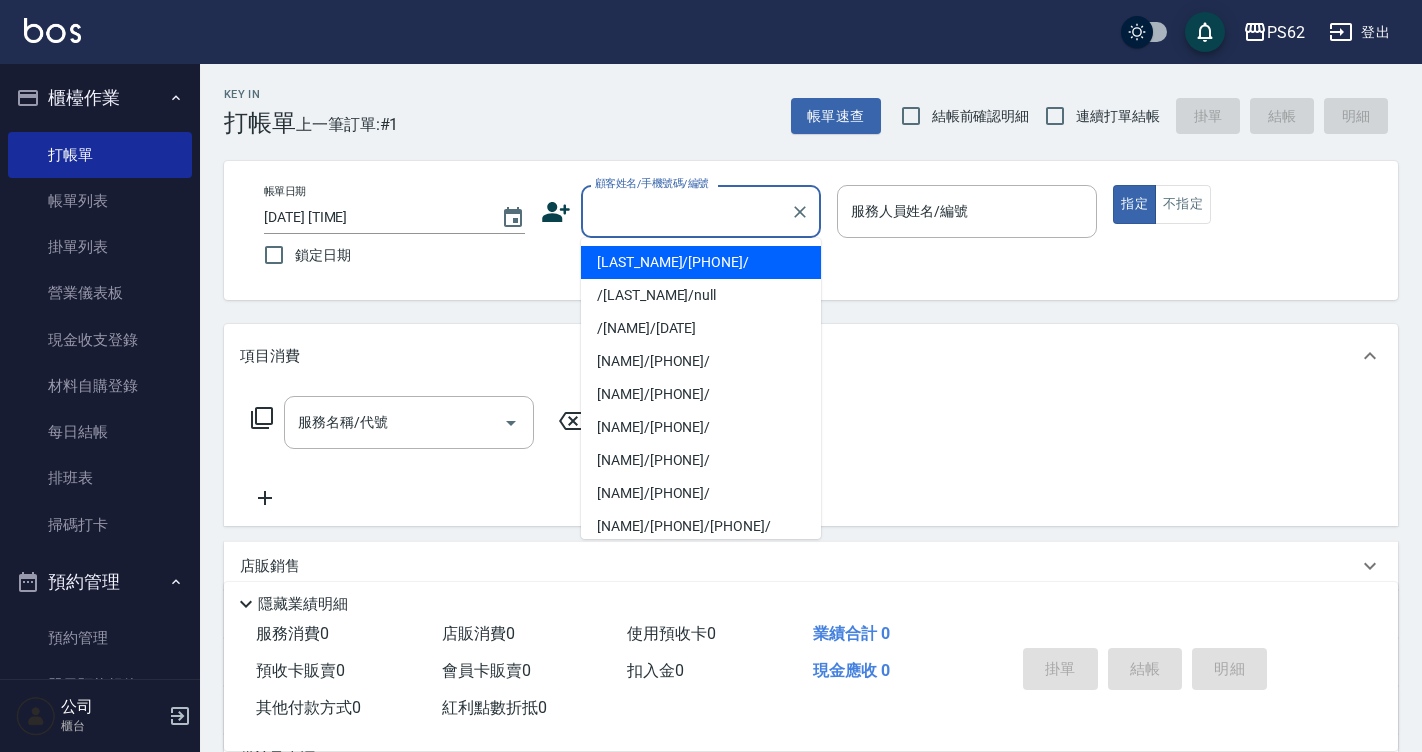 click on "顧客姓名/手機號碼/編號" at bounding box center [686, 211] 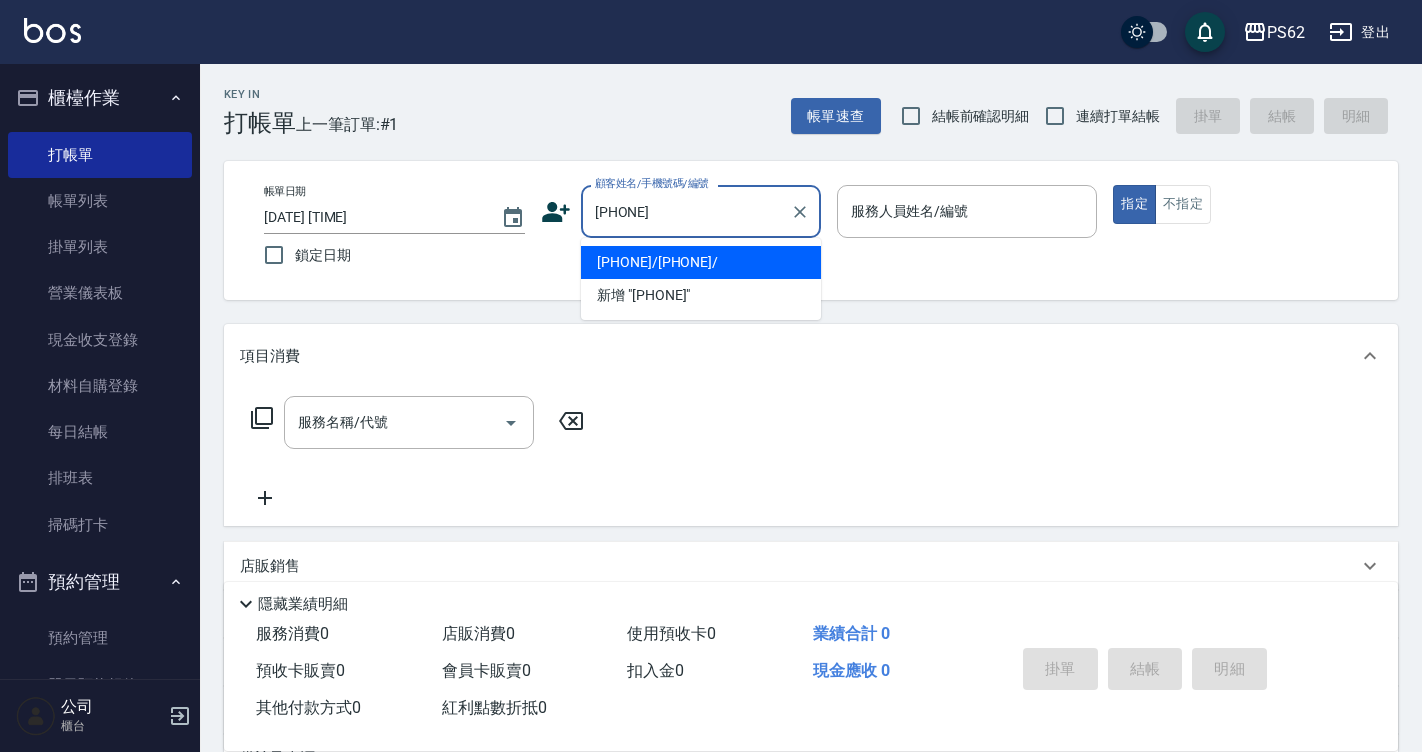 click on "[PHONE]/[PHONE]/" at bounding box center [701, 262] 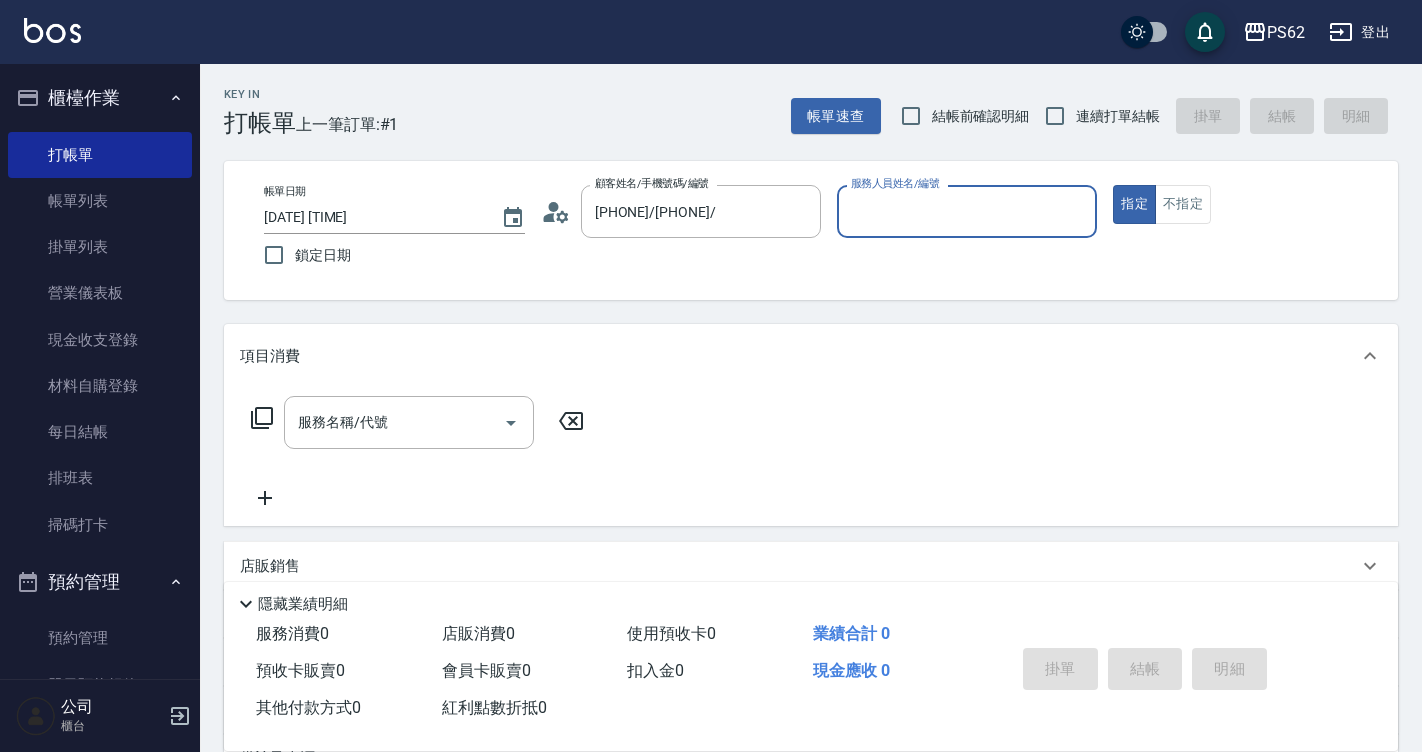 click 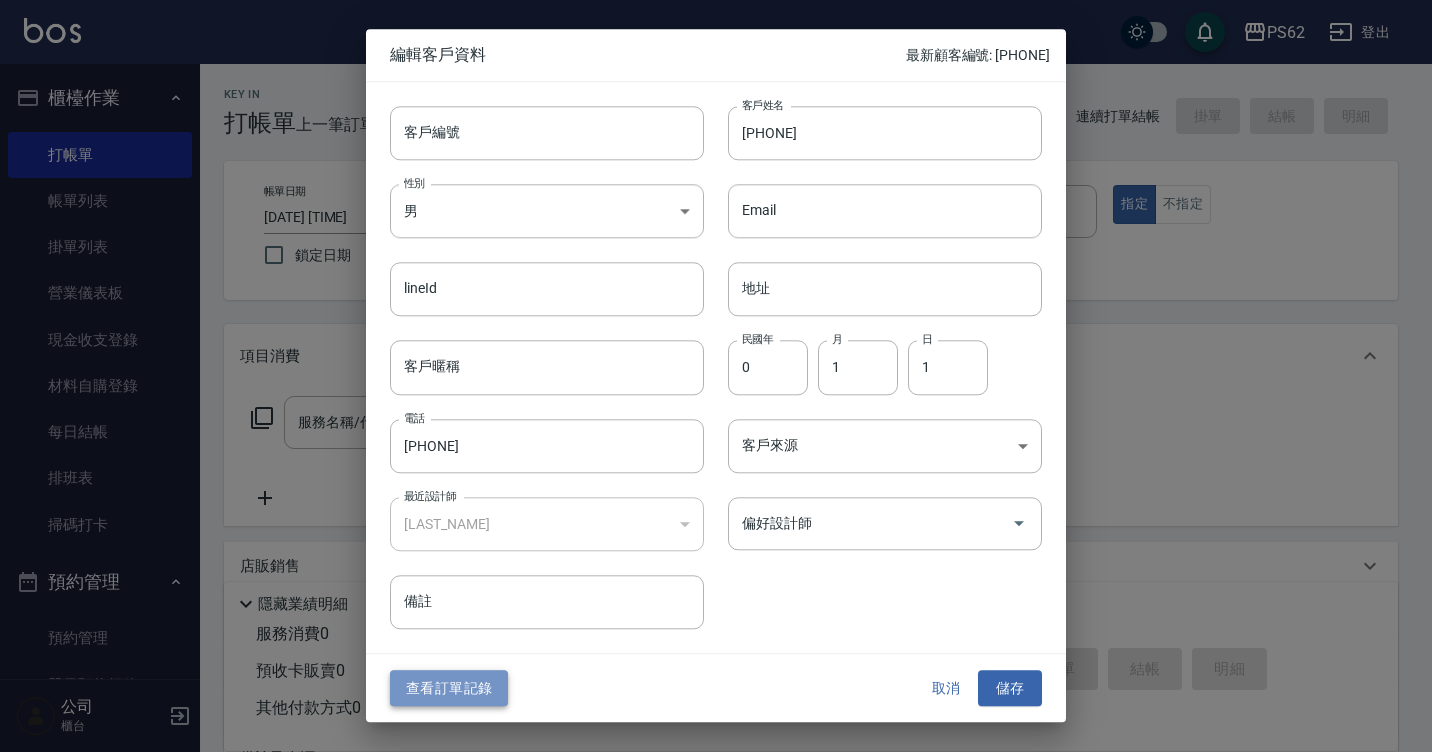 click on "查看訂單記錄" at bounding box center [449, 688] 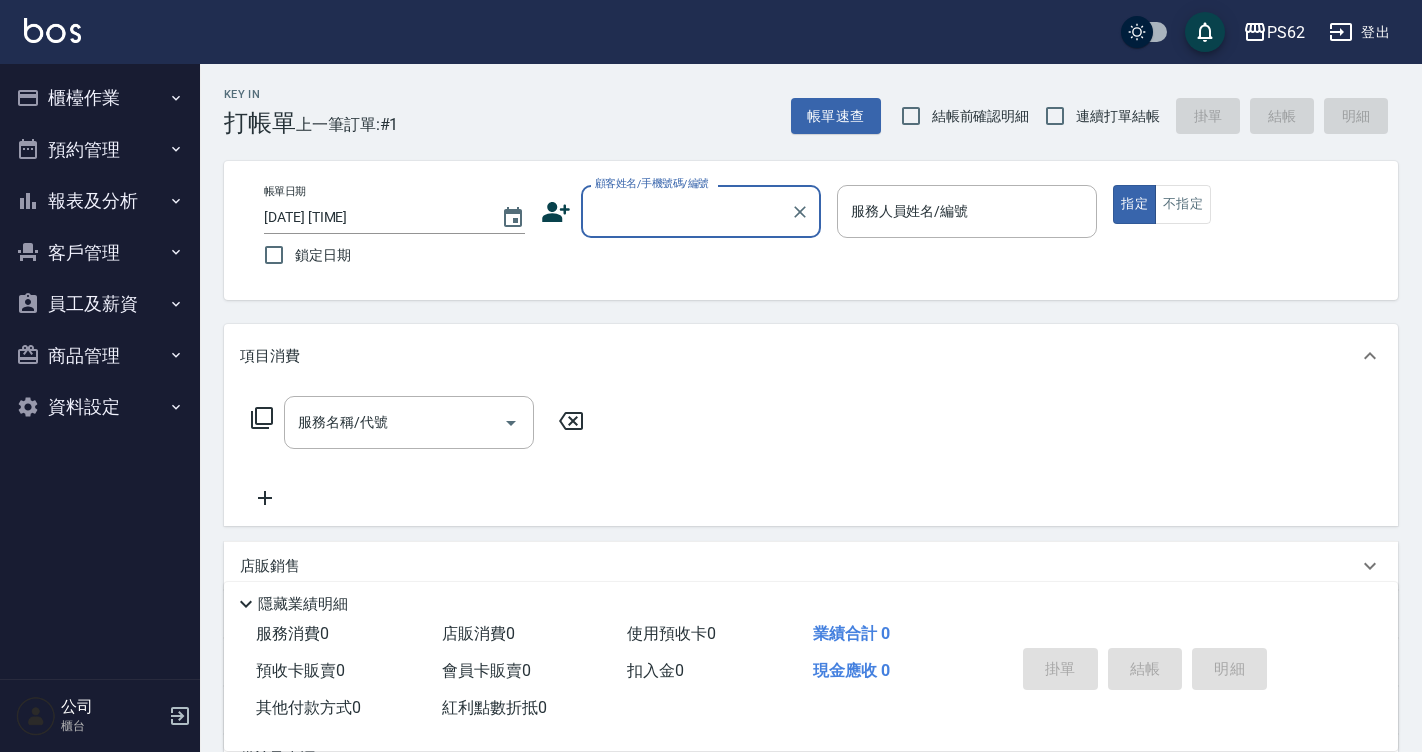 scroll, scrollTop: 0, scrollLeft: 0, axis: both 